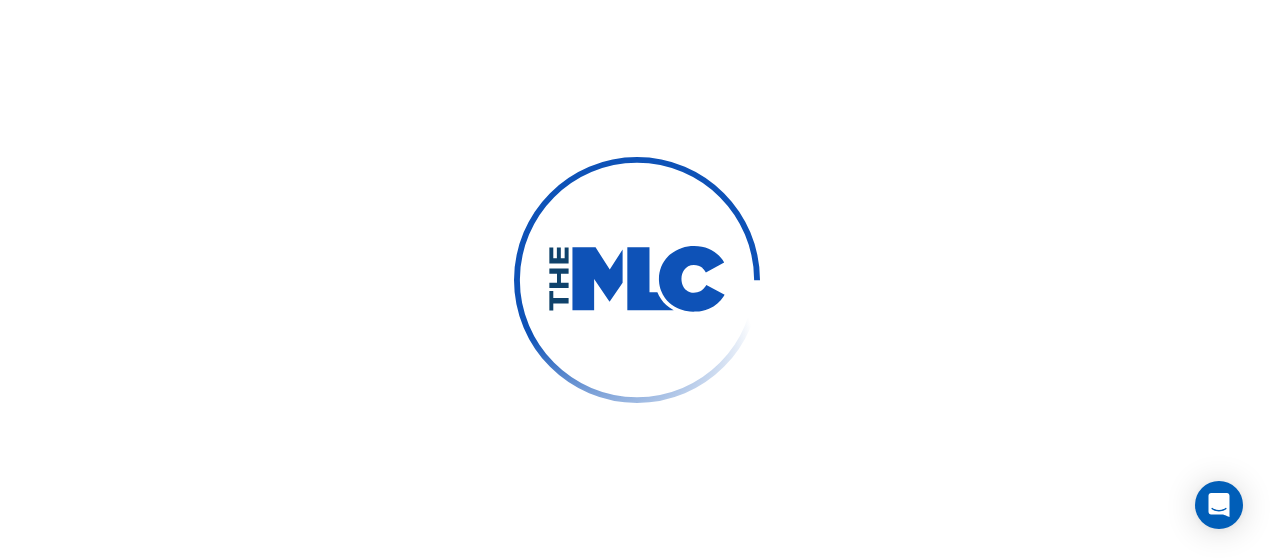 scroll, scrollTop: 0, scrollLeft: 0, axis: both 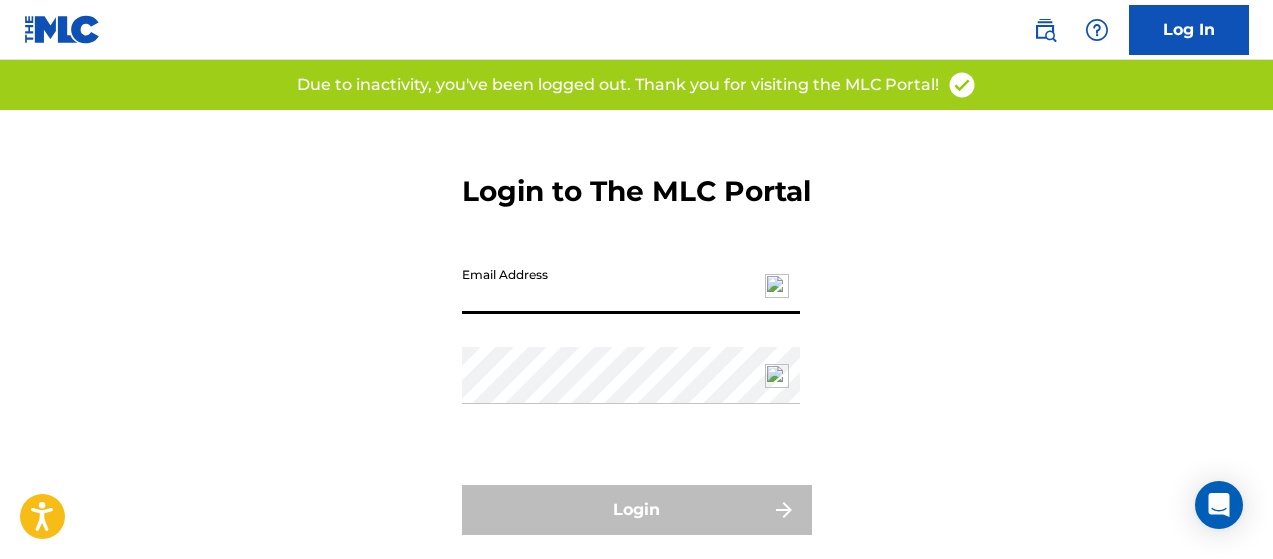 click on "Email Address" at bounding box center [631, 285] 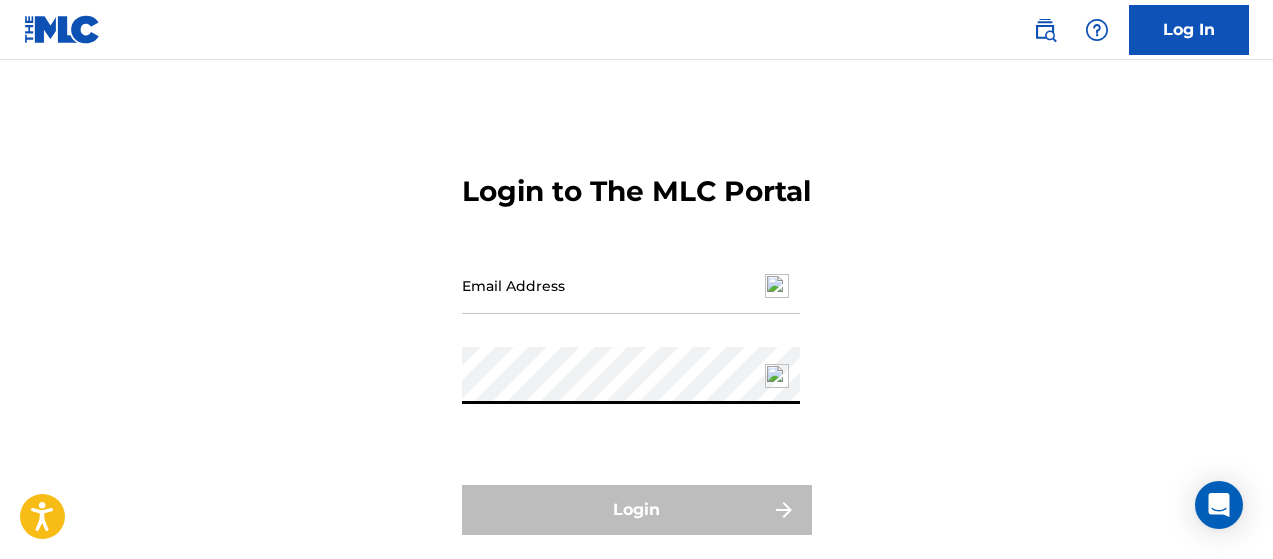 type on "[EMAIL_ADDRESS][DOMAIN_NAME]" 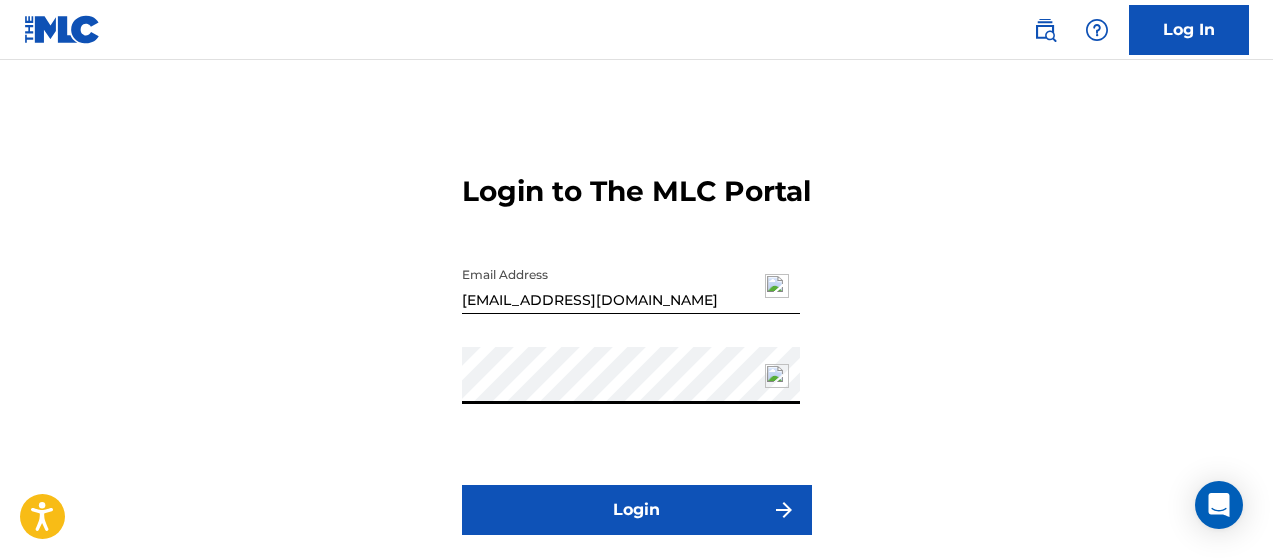 click on "Login" at bounding box center (637, 510) 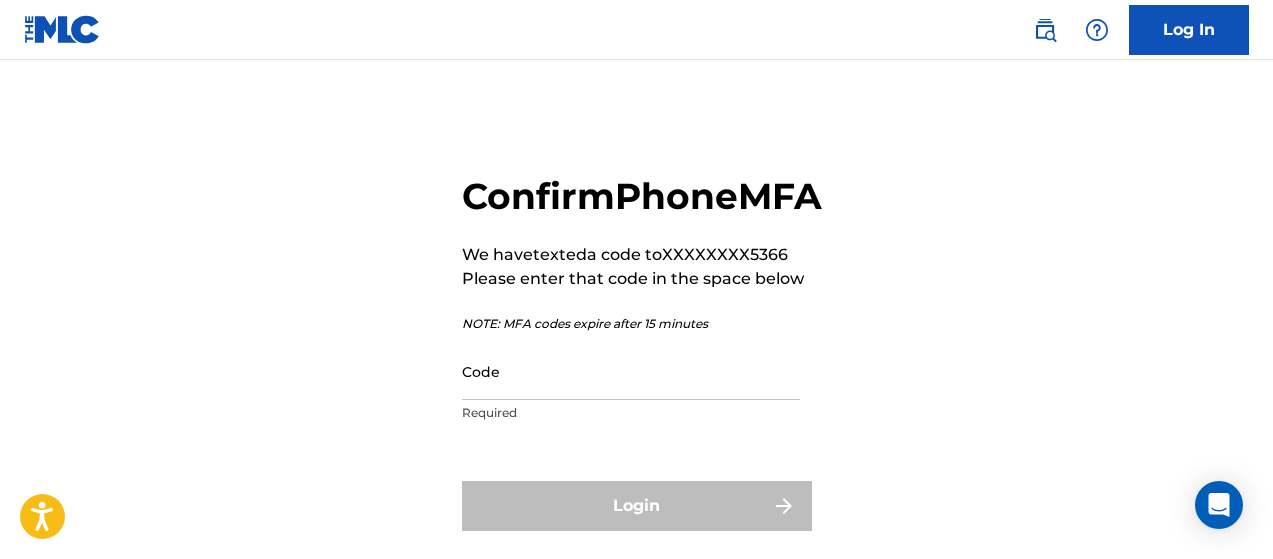 click on "Code" at bounding box center (631, 371) 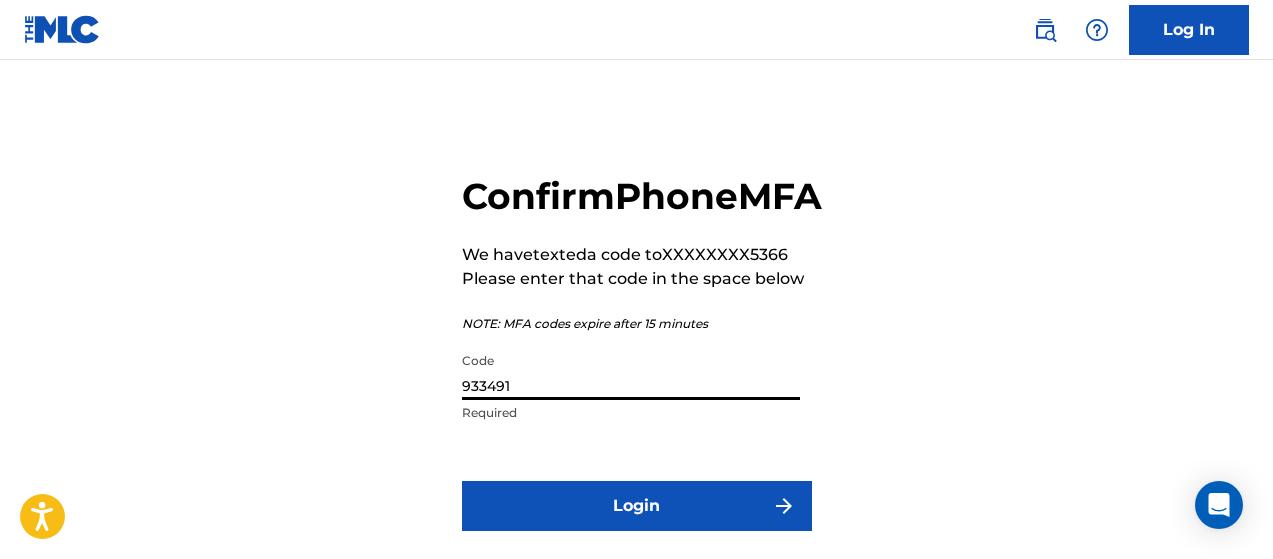 type on "933491" 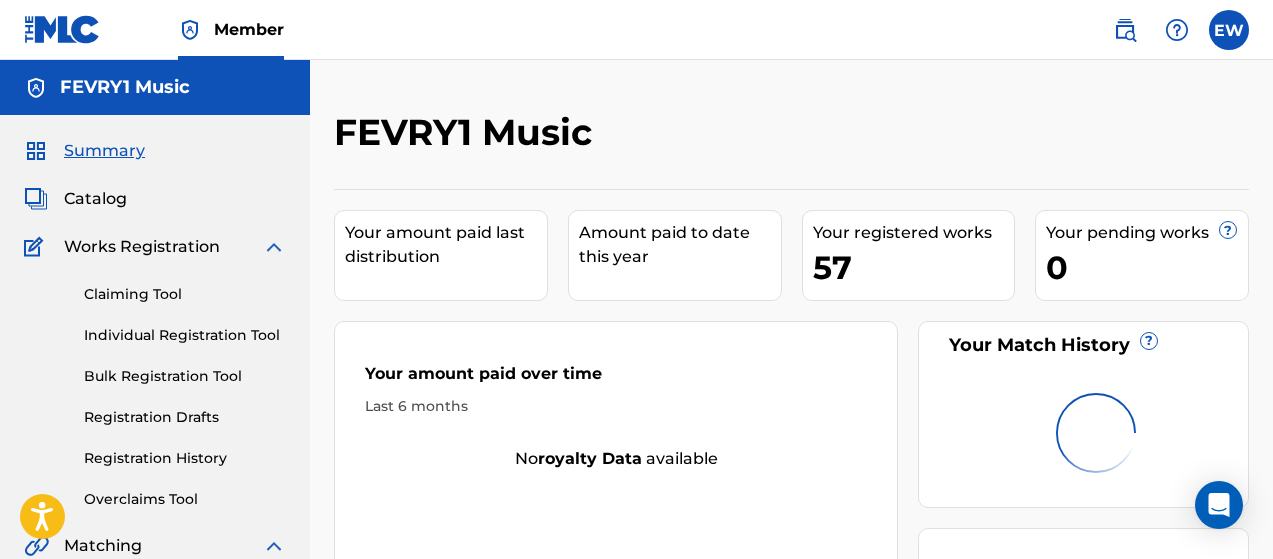 scroll, scrollTop: 0, scrollLeft: 0, axis: both 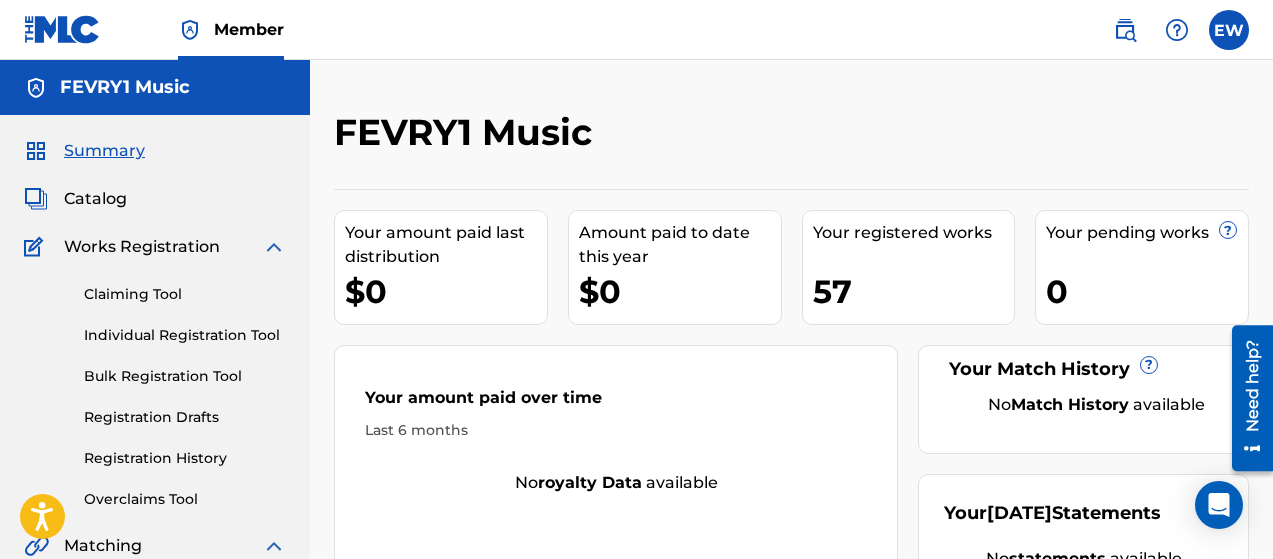 click at bounding box center (1229, 30) 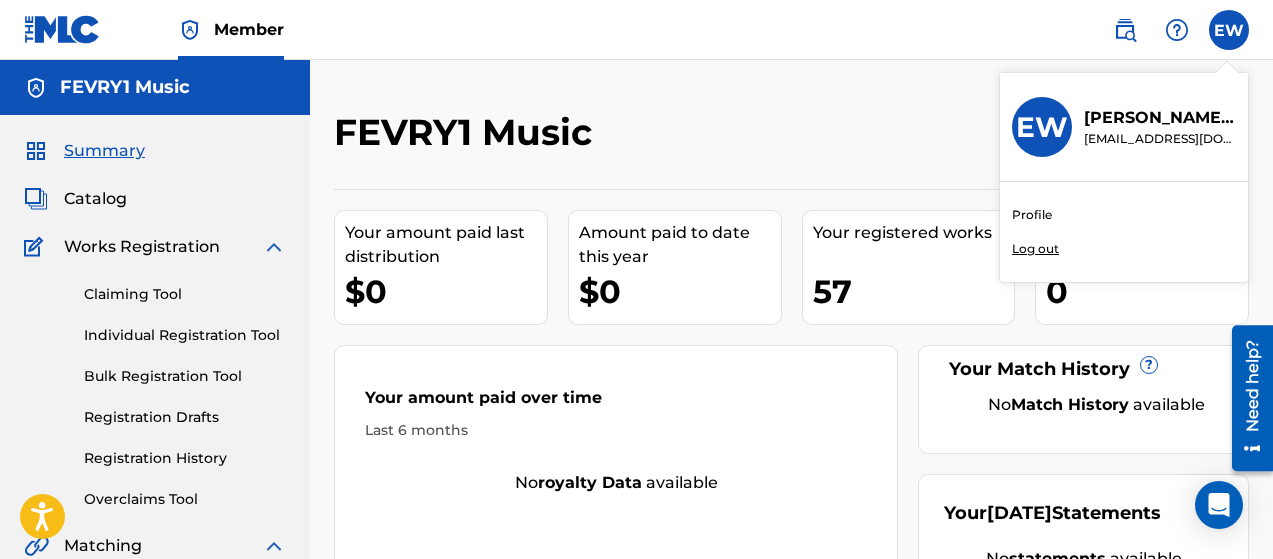 click on "Log out" at bounding box center (1035, 249) 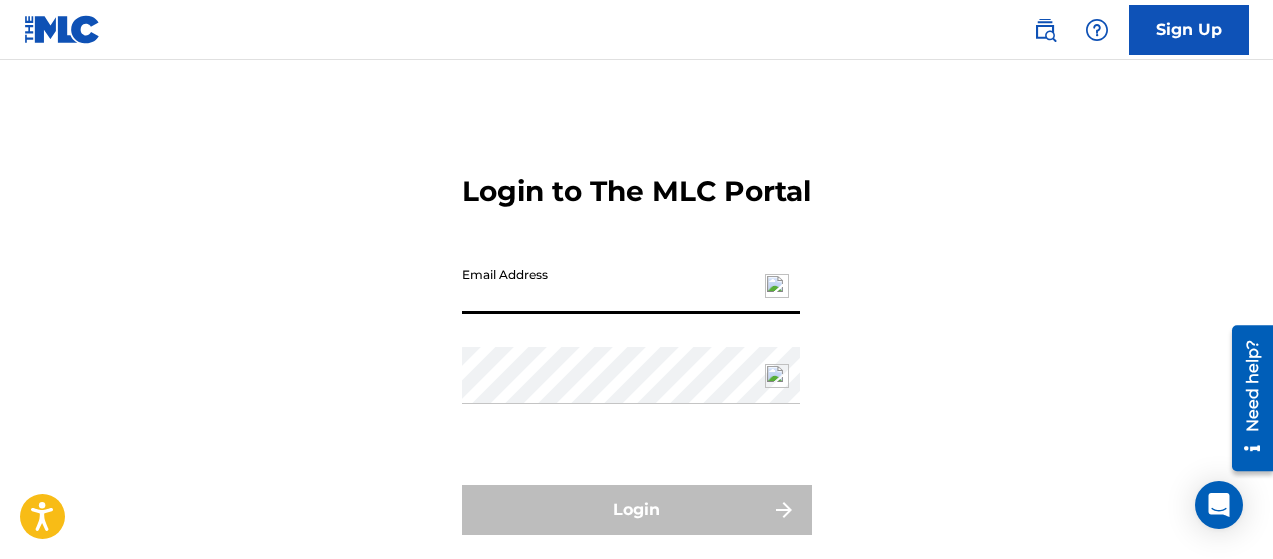 click on "Email Address" at bounding box center (631, 285) 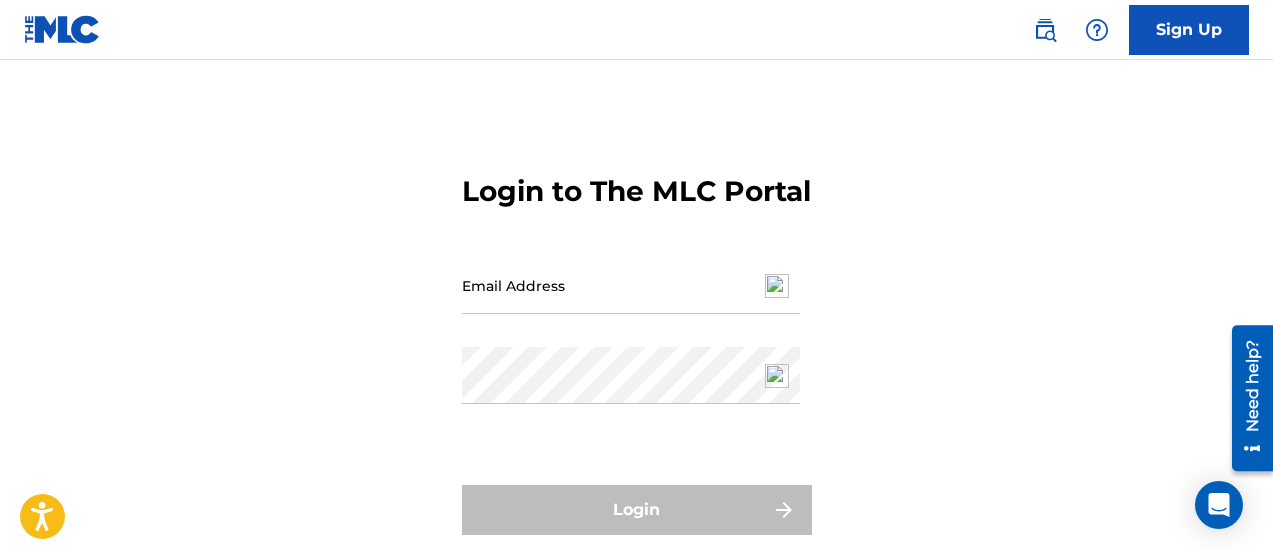 click on "Login to The MLC Portal Email Address Password Login Forgot password?" at bounding box center [636, 359] 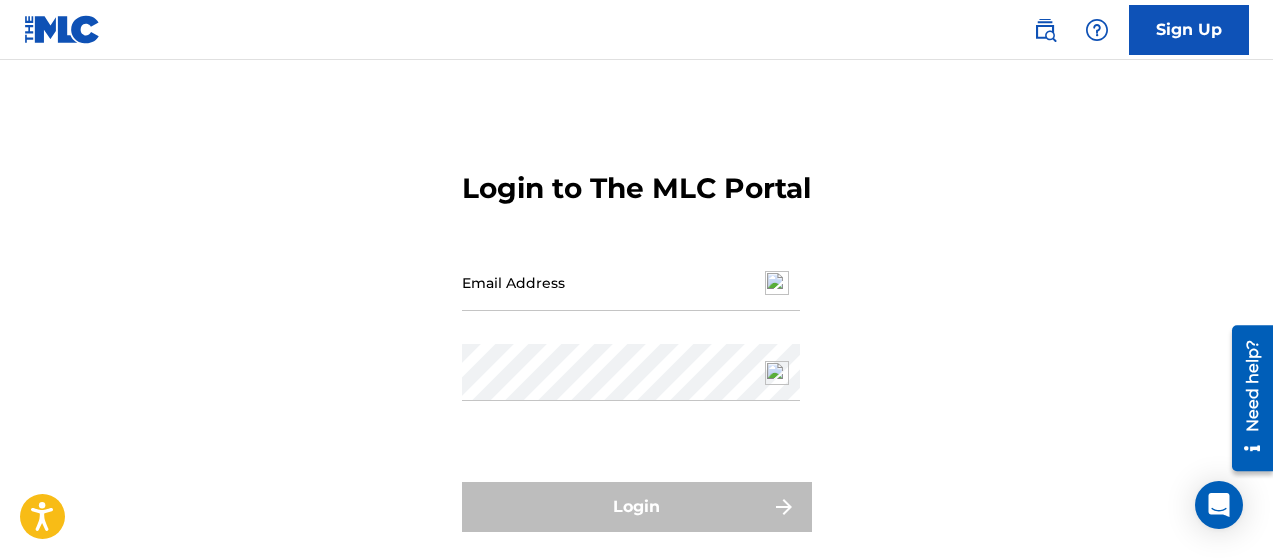 scroll, scrollTop: 0, scrollLeft: 0, axis: both 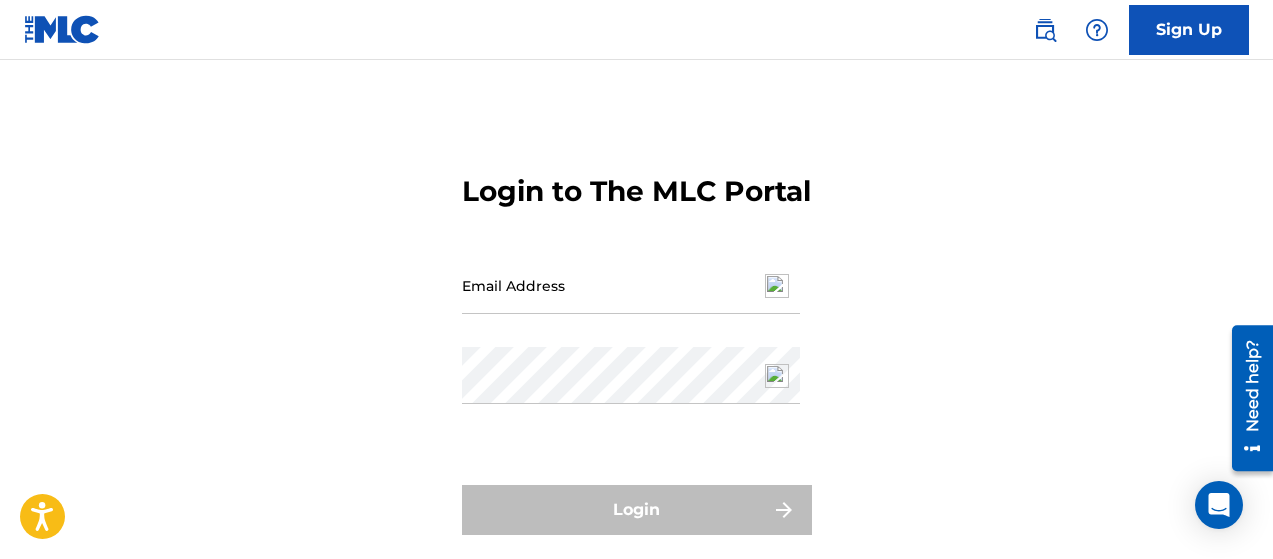 click on "Sign Up" at bounding box center (1189, 30) 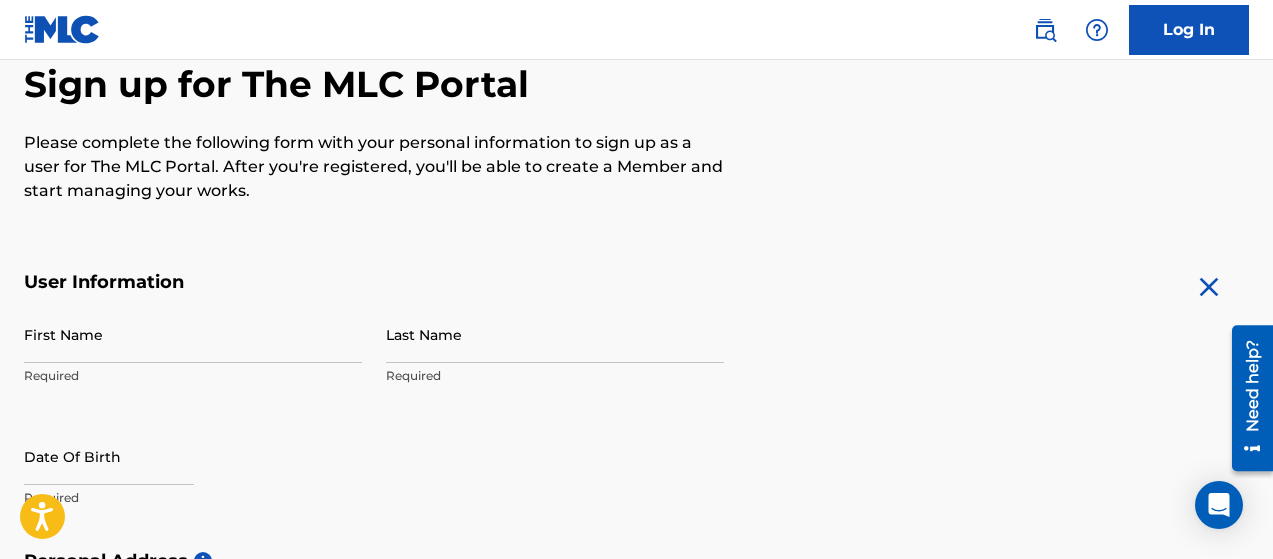 scroll, scrollTop: 198, scrollLeft: 0, axis: vertical 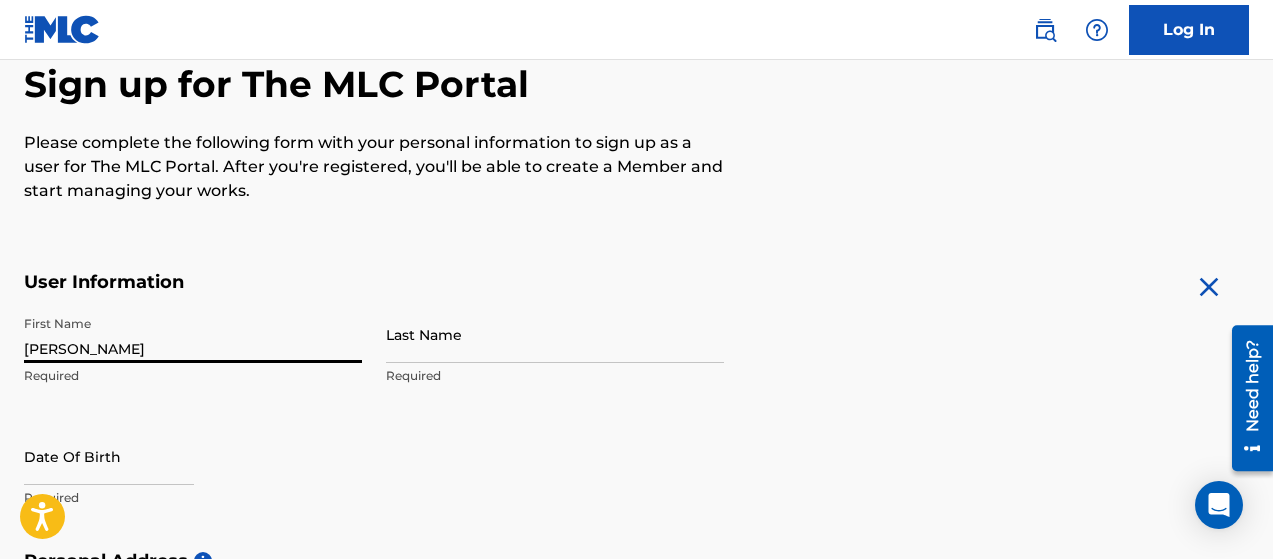 type on "[PERSON_NAME]" 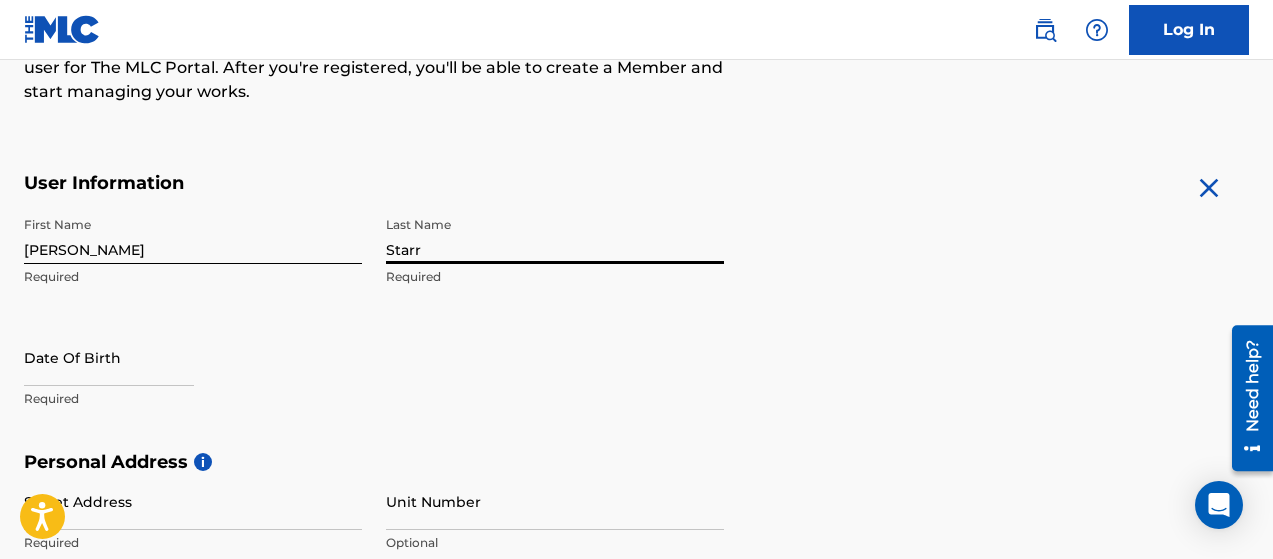 type on "Starr" 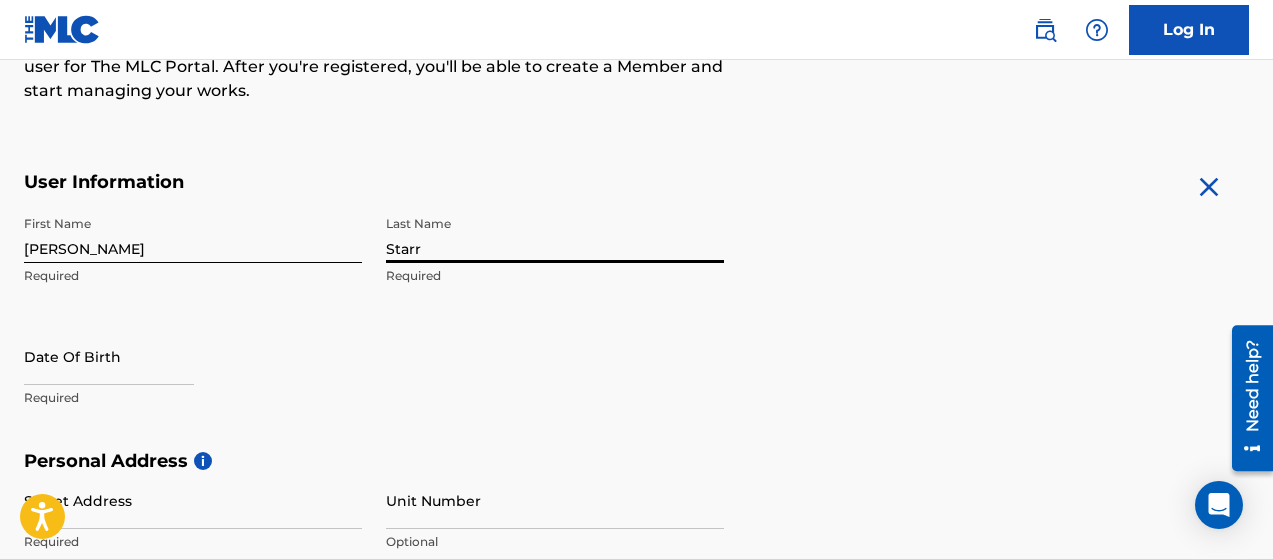 click at bounding box center (109, 356) 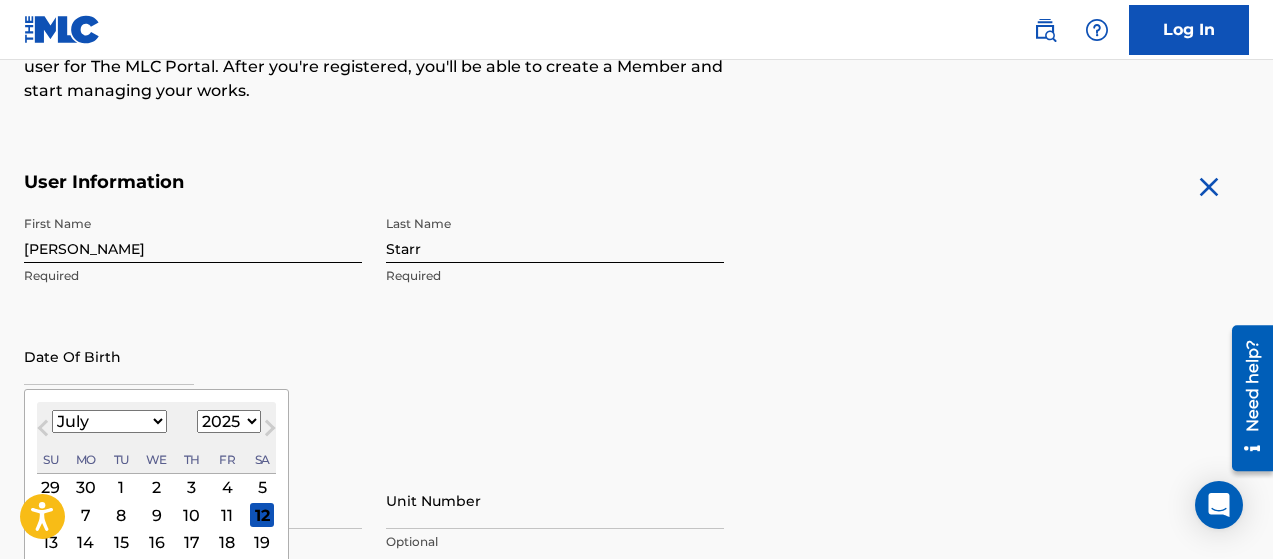 click on "Previous Month" at bounding box center [45, 431] 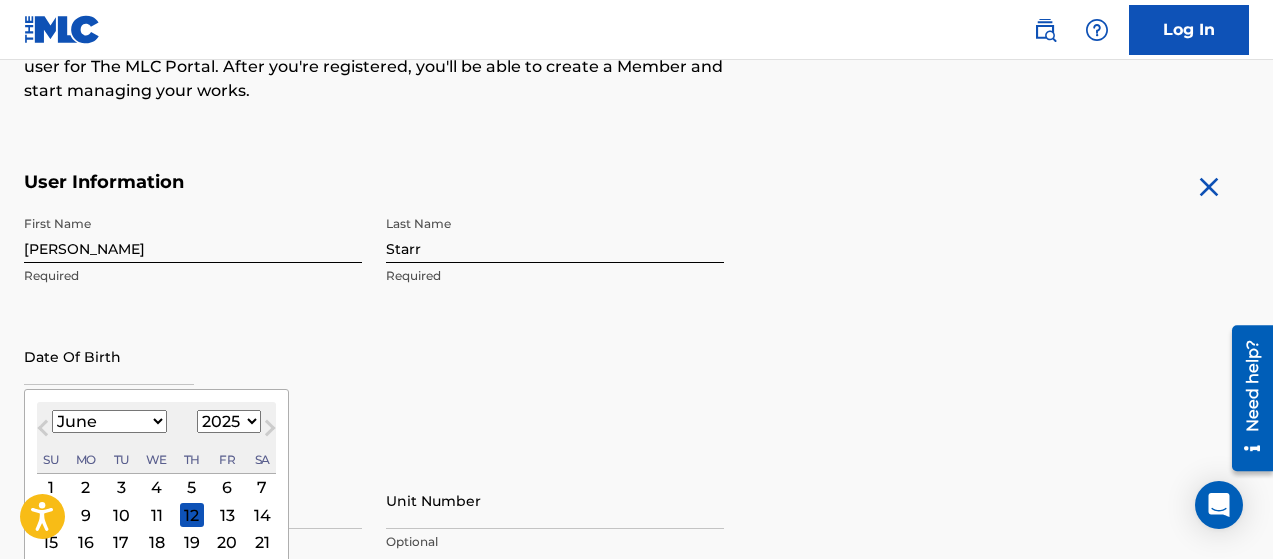click on "Previous Month" at bounding box center (45, 431) 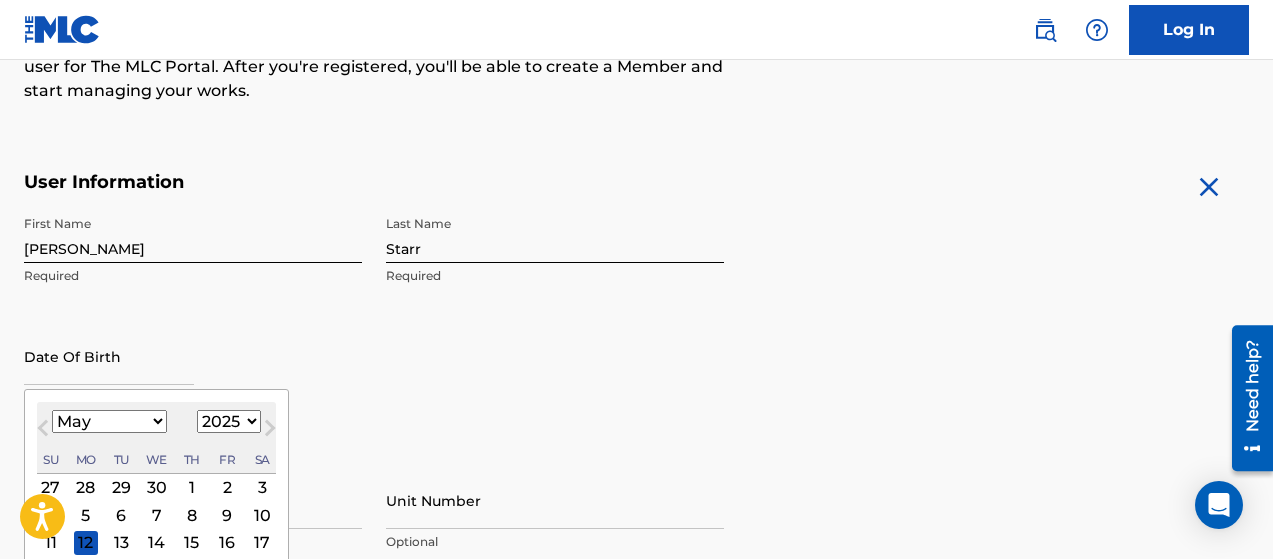 click on "Previous Month" at bounding box center (45, 431) 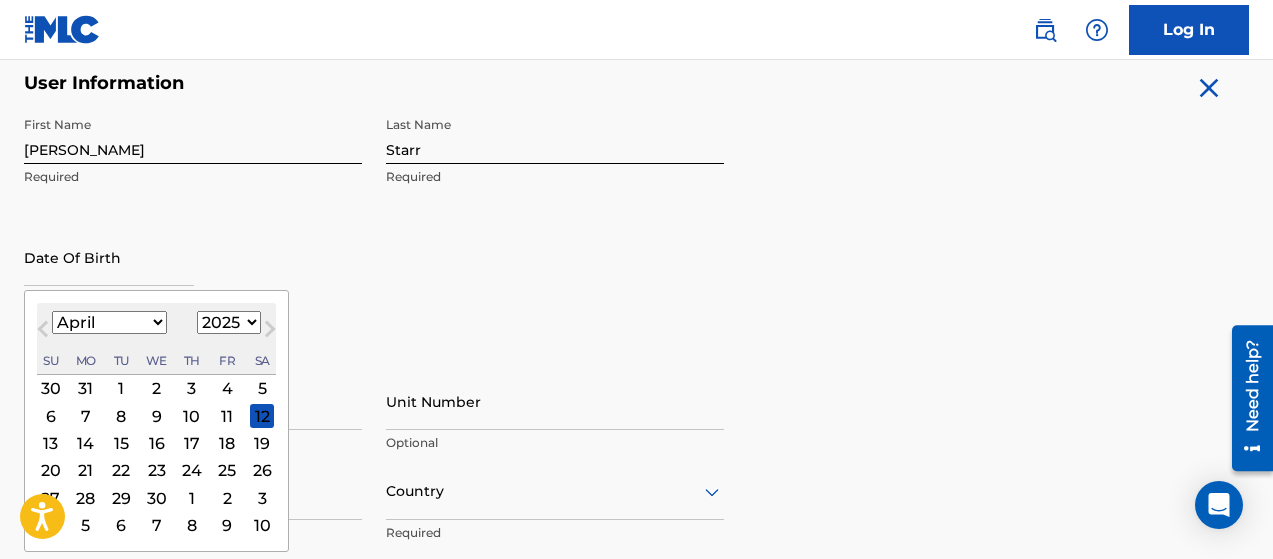scroll, scrollTop: 397, scrollLeft: 0, axis: vertical 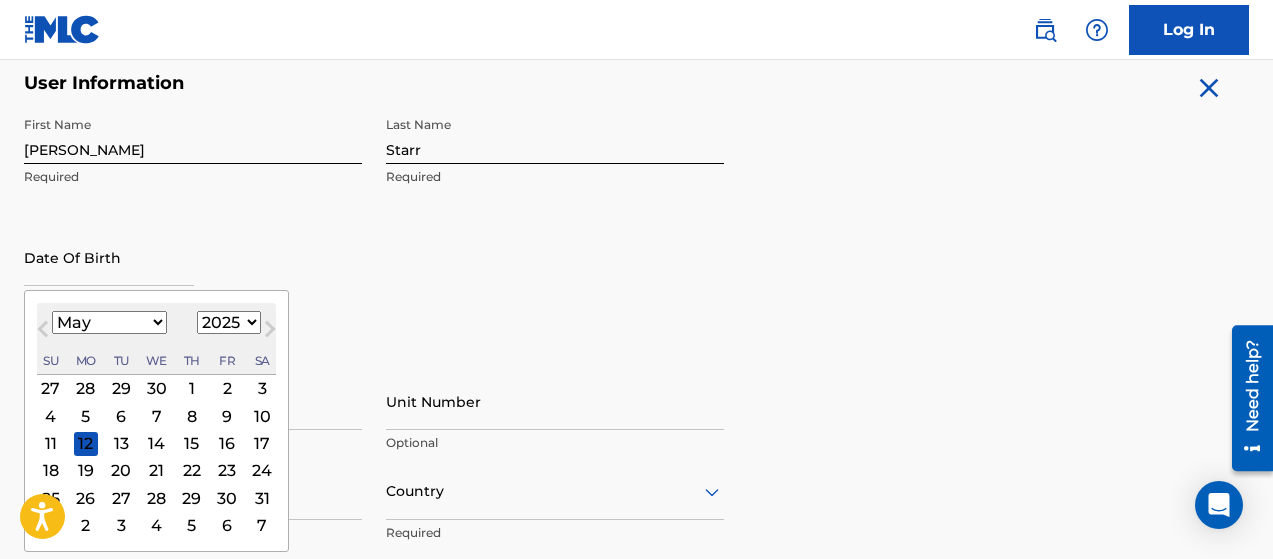 click on "11" at bounding box center (51, 443) 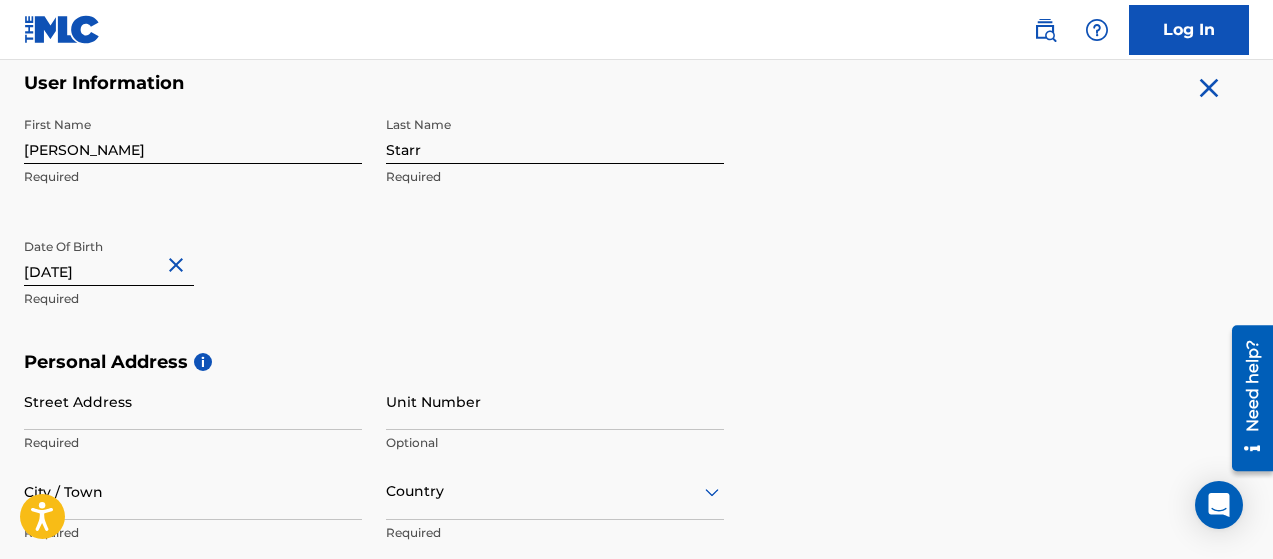 click on "[DATE]" at bounding box center (109, 257) 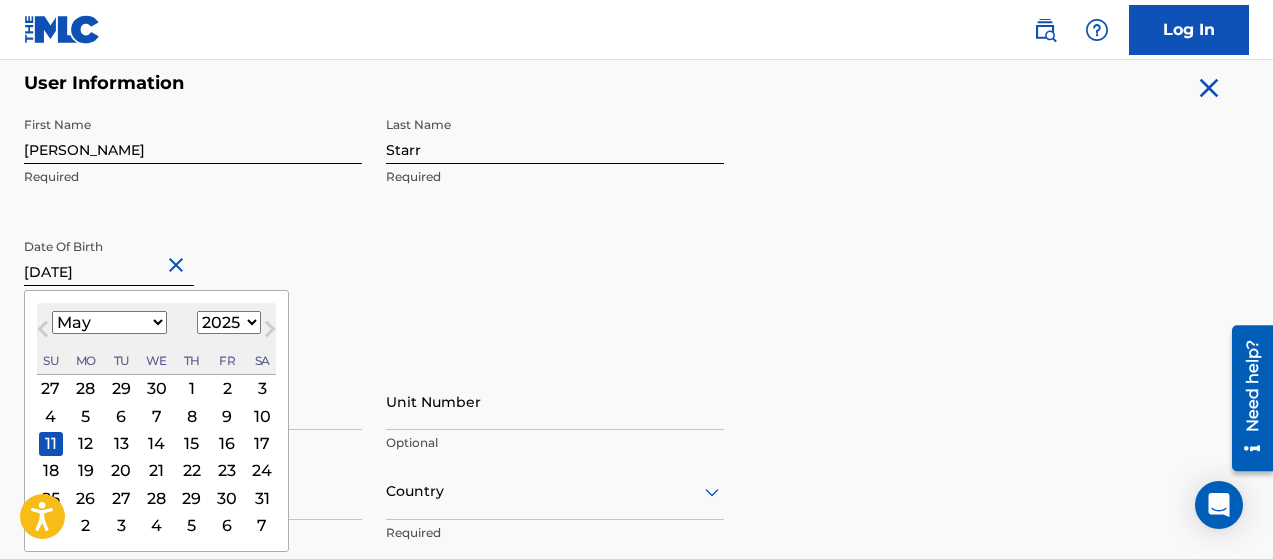 click on "1899 1900 1901 1902 1903 1904 1905 1906 1907 1908 1909 1910 1911 1912 1913 1914 1915 1916 1917 1918 1919 1920 1921 1922 1923 1924 1925 1926 1927 1928 1929 1930 1931 1932 1933 1934 1935 1936 1937 1938 1939 1940 1941 1942 1943 1944 1945 1946 1947 1948 1949 1950 1951 1952 1953 1954 1955 1956 1957 1958 1959 1960 1961 1962 1963 1964 1965 1966 1967 1968 1969 1970 1971 1972 1973 1974 1975 1976 1977 1978 1979 1980 1981 1982 1983 1984 1985 1986 1987 1988 1989 1990 1991 1992 1993 1994 1995 1996 1997 1998 1999 2000 2001 2002 2003 2004 2005 2006 2007 2008 2009 2010 2011 2012 2013 2014 2015 2016 2017 2018 2019 2020 2021 2022 2023 2024 2025 2026 2027 2028 2029 2030 2031 2032 2033 2034 2035 2036 2037 2038 2039 2040 2041 2042 2043 2044 2045 2046 2047 2048 2049 2050 2051 2052 2053 2054 2055 2056 2057 2058 2059 2060 2061 2062 2063 2064 2065 2066 2067 2068 2069 2070 2071 2072 2073 2074 2075 2076 2077 2078 2079 2080 2081 2082 2083 2084 2085 2086 2087 2088 2089 2090 2091 2092 2093 2094 2095 2096 2097 2098 2099 2100" at bounding box center [229, 322] 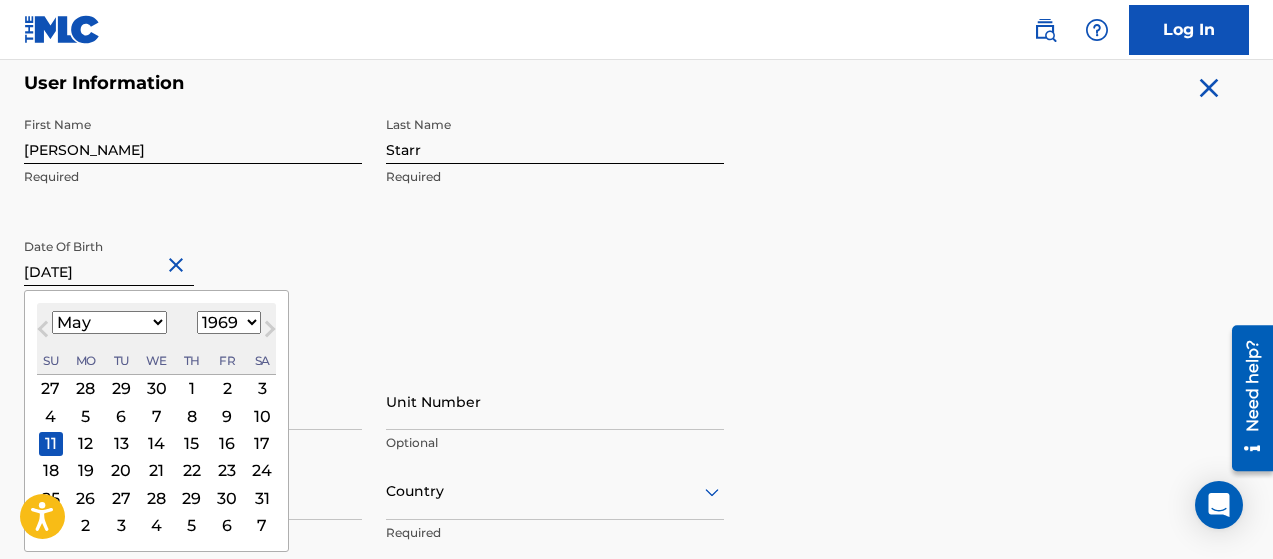 click on "1899 1900 1901 1902 1903 1904 1905 1906 1907 1908 1909 1910 1911 1912 1913 1914 1915 1916 1917 1918 1919 1920 1921 1922 1923 1924 1925 1926 1927 1928 1929 1930 1931 1932 1933 1934 1935 1936 1937 1938 1939 1940 1941 1942 1943 1944 1945 1946 1947 1948 1949 1950 1951 1952 1953 1954 1955 1956 1957 1958 1959 1960 1961 1962 1963 1964 1965 1966 1967 1968 1969 1970 1971 1972 1973 1974 1975 1976 1977 1978 1979 1980 1981 1982 1983 1984 1985 1986 1987 1988 1989 1990 1991 1992 1993 1994 1995 1996 1997 1998 1999 2000 2001 2002 2003 2004 2005 2006 2007 2008 2009 2010 2011 2012 2013 2014 2015 2016 2017 2018 2019 2020 2021 2022 2023 2024 2025 2026 2027 2028 2029 2030 2031 2032 2033 2034 2035 2036 2037 2038 2039 2040 2041 2042 2043 2044 2045 2046 2047 2048 2049 2050 2051 2052 2053 2054 2055 2056 2057 2058 2059 2060 2061 2062 2063 2064 2065 2066 2067 2068 2069 2070 2071 2072 2073 2074 2075 2076 2077 2078 2079 2080 2081 2082 2083 2084 2085 2086 2087 2088 2089 2090 2091 2092 2093 2094 2095 2096 2097 2098 2099 2100" at bounding box center [229, 322] 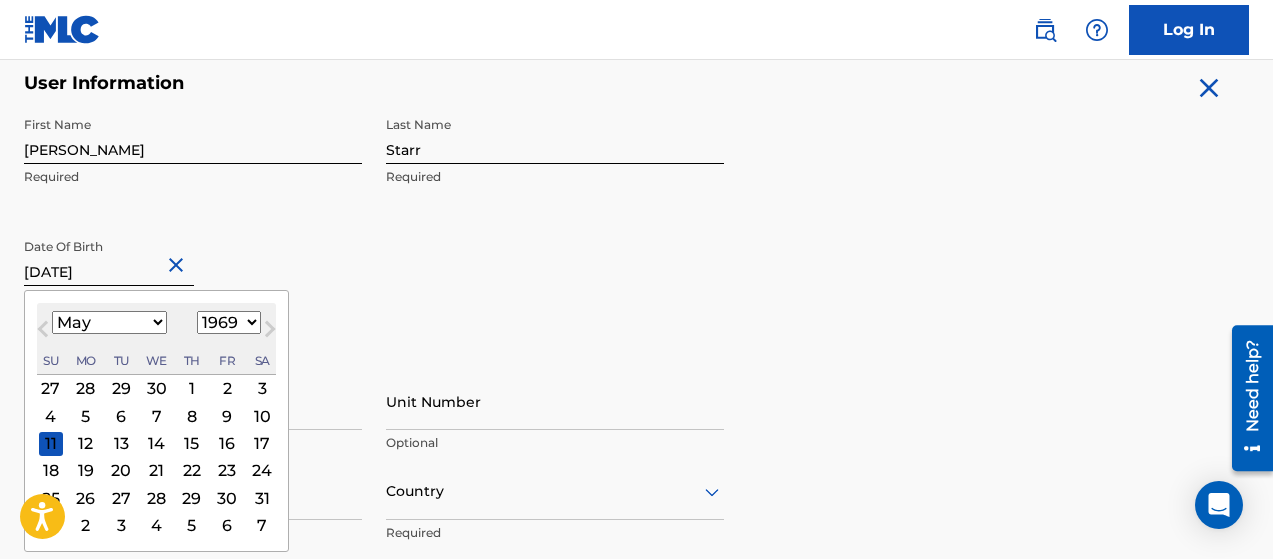 click on "11 12 13 14 15 16 17" at bounding box center [156, 442] 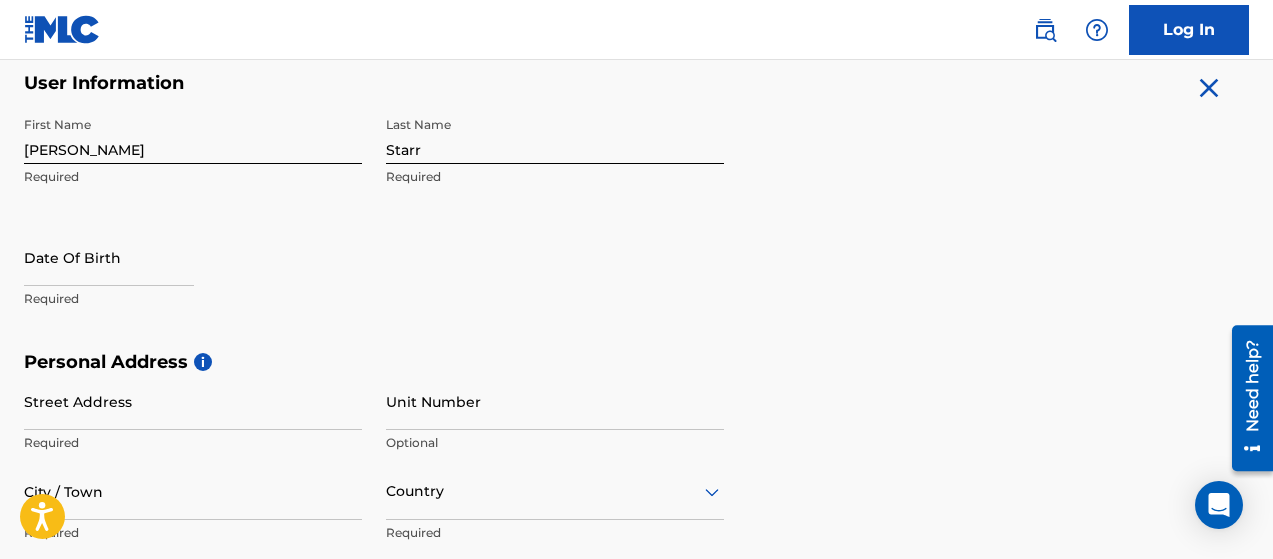 click at bounding box center [109, 257] 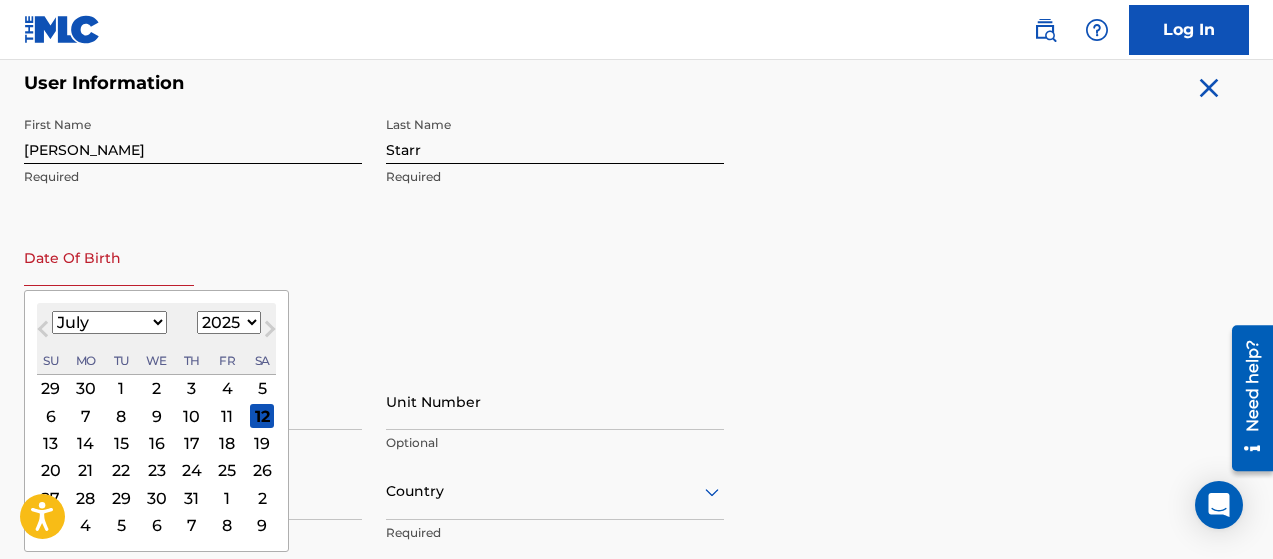 click on "1899 1900 1901 1902 1903 1904 1905 1906 1907 1908 1909 1910 1911 1912 1913 1914 1915 1916 1917 1918 1919 1920 1921 1922 1923 1924 1925 1926 1927 1928 1929 1930 1931 1932 1933 1934 1935 1936 1937 1938 1939 1940 1941 1942 1943 1944 1945 1946 1947 1948 1949 1950 1951 1952 1953 1954 1955 1956 1957 1958 1959 1960 1961 1962 1963 1964 1965 1966 1967 1968 1969 1970 1971 1972 1973 1974 1975 1976 1977 1978 1979 1980 1981 1982 1983 1984 1985 1986 1987 1988 1989 1990 1991 1992 1993 1994 1995 1996 1997 1998 1999 2000 2001 2002 2003 2004 2005 2006 2007 2008 2009 2010 2011 2012 2013 2014 2015 2016 2017 2018 2019 2020 2021 2022 2023 2024 2025 2026 2027 2028 2029 2030 2031 2032 2033 2034 2035 2036 2037 2038 2039 2040 2041 2042 2043 2044 2045 2046 2047 2048 2049 2050 2051 2052 2053 2054 2055 2056 2057 2058 2059 2060 2061 2062 2063 2064 2065 2066 2067 2068 2069 2070 2071 2072 2073 2074 2075 2076 2077 2078 2079 2080 2081 2082 2083 2084 2085 2086 2087 2088 2089 2090 2091 2092 2093 2094 2095 2096 2097 2098 2099 2100" at bounding box center [229, 322] 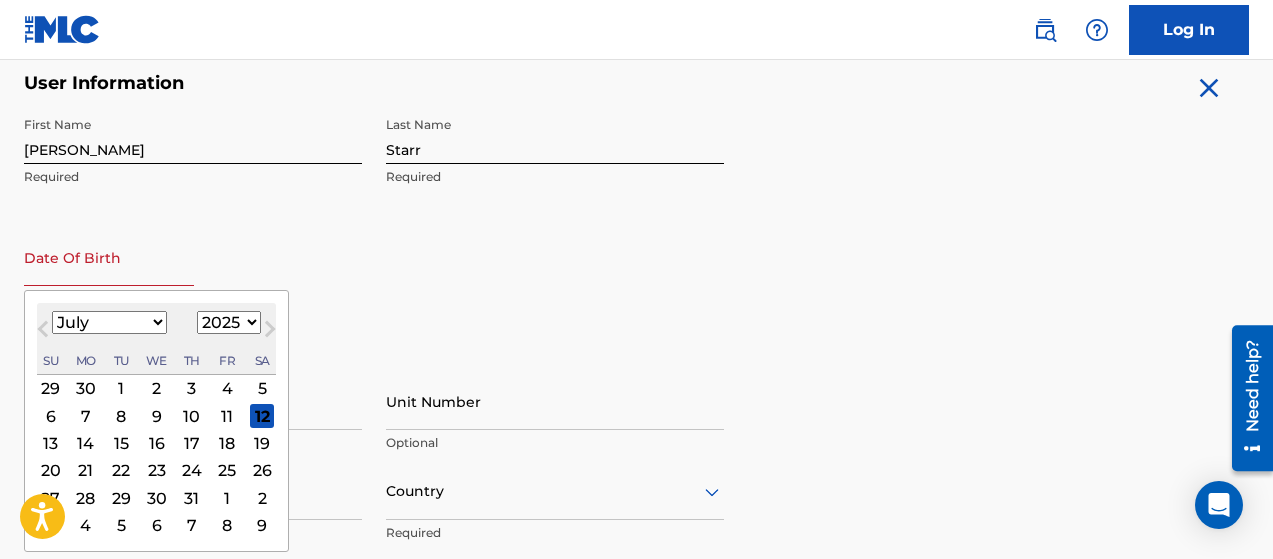 select on "1969" 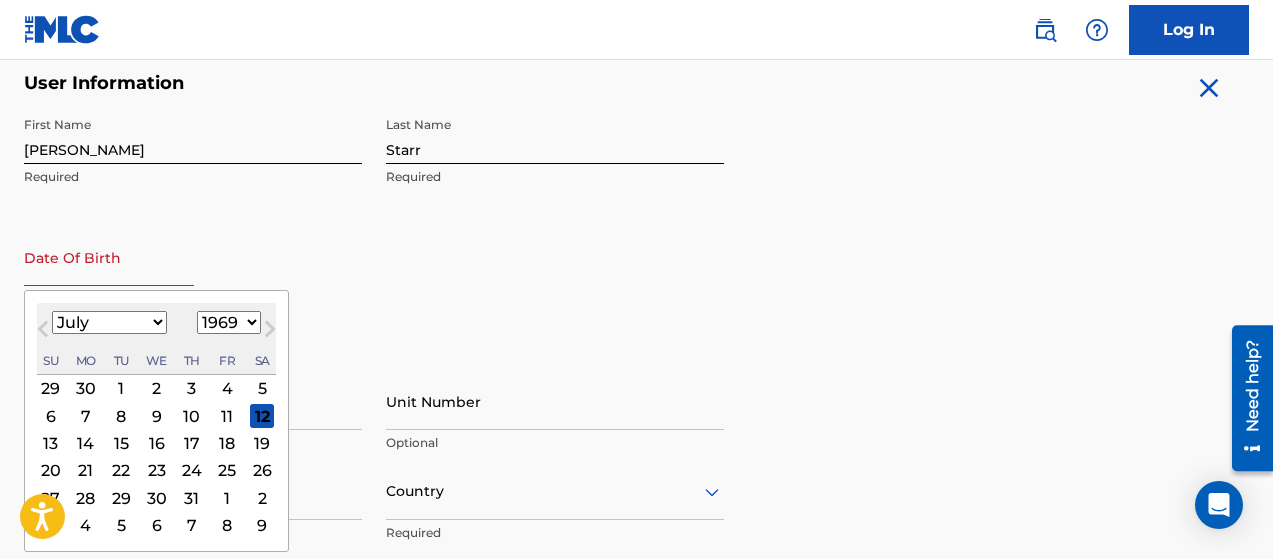 click on "1899 1900 1901 1902 1903 1904 1905 1906 1907 1908 1909 1910 1911 1912 1913 1914 1915 1916 1917 1918 1919 1920 1921 1922 1923 1924 1925 1926 1927 1928 1929 1930 1931 1932 1933 1934 1935 1936 1937 1938 1939 1940 1941 1942 1943 1944 1945 1946 1947 1948 1949 1950 1951 1952 1953 1954 1955 1956 1957 1958 1959 1960 1961 1962 1963 1964 1965 1966 1967 1968 1969 1970 1971 1972 1973 1974 1975 1976 1977 1978 1979 1980 1981 1982 1983 1984 1985 1986 1987 1988 1989 1990 1991 1992 1993 1994 1995 1996 1997 1998 1999 2000 2001 2002 2003 2004 2005 2006 2007 2008 2009 2010 2011 2012 2013 2014 2015 2016 2017 2018 2019 2020 2021 2022 2023 2024 2025 2026 2027 2028 2029 2030 2031 2032 2033 2034 2035 2036 2037 2038 2039 2040 2041 2042 2043 2044 2045 2046 2047 2048 2049 2050 2051 2052 2053 2054 2055 2056 2057 2058 2059 2060 2061 2062 2063 2064 2065 2066 2067 2068 2069 2070 2071 2072 2073 2074 2075 2076 2077 2078 2079 2080 2081 2082 2083 2084 2085 2086 2087 2088 2089 2090 2091 2092 2093 2094 2095 2096 2097 2098 2099 2100" at bounding box center (229, 322) 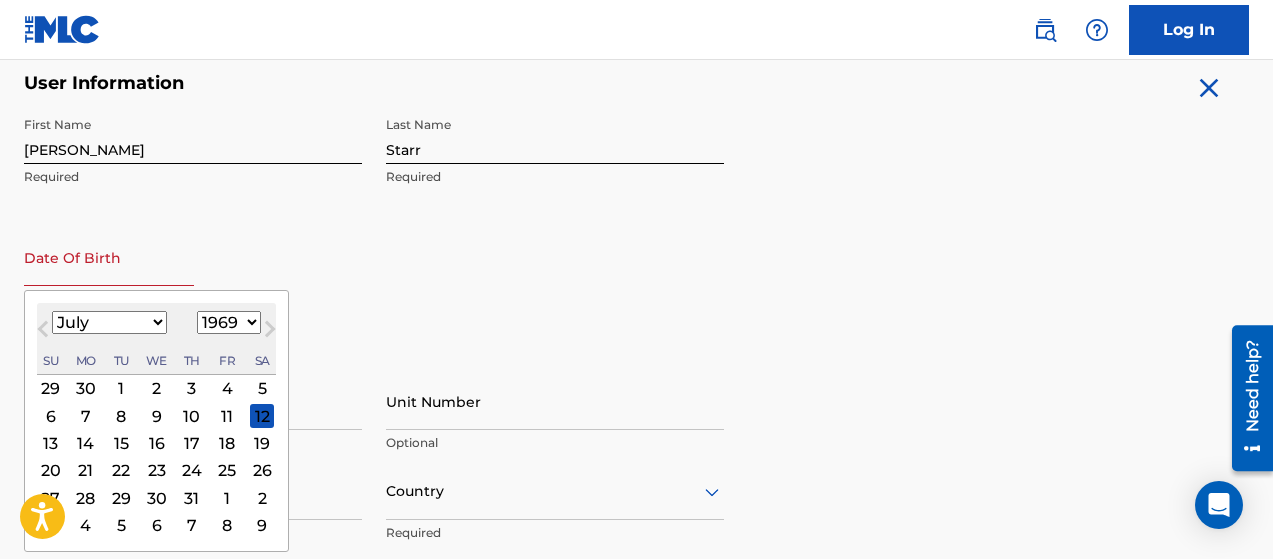 click on "January February March April May June July August September October November December" at bounding box center [109, 322] 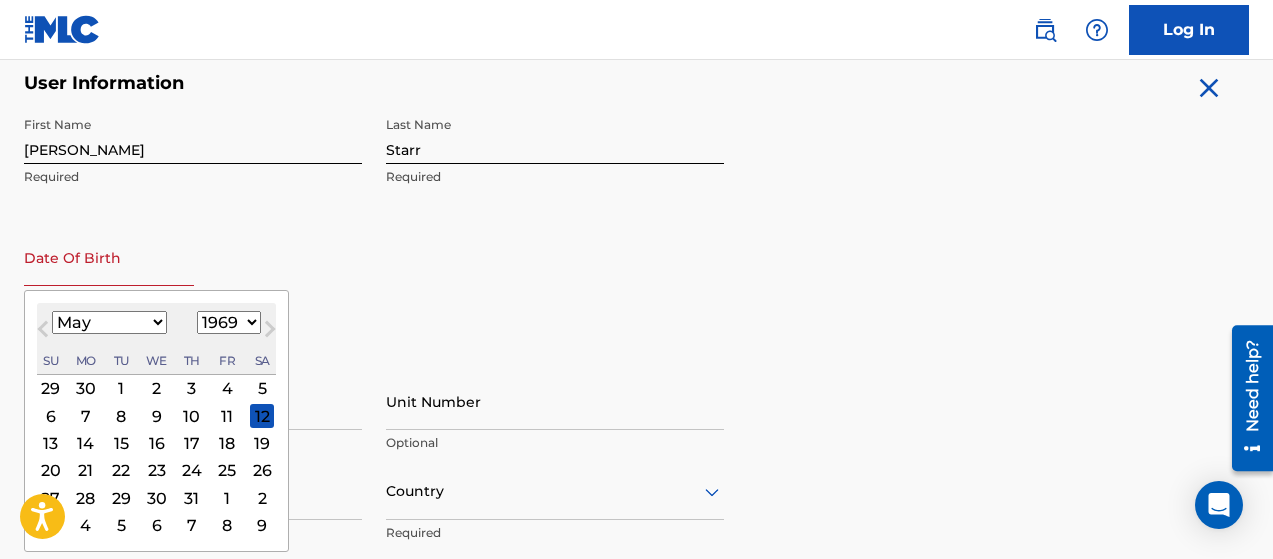 click on "January February March April May June July August September October November December" at bounding box center (109, 322) 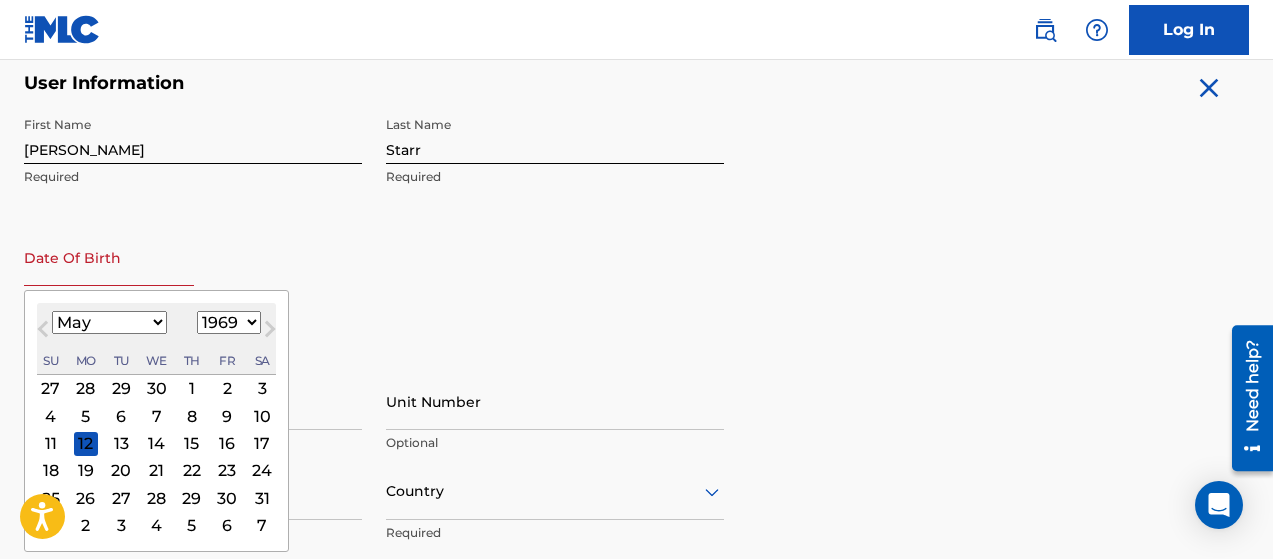 click on "11 12 13 14 15 16 17" at bounding box center [156, 442] 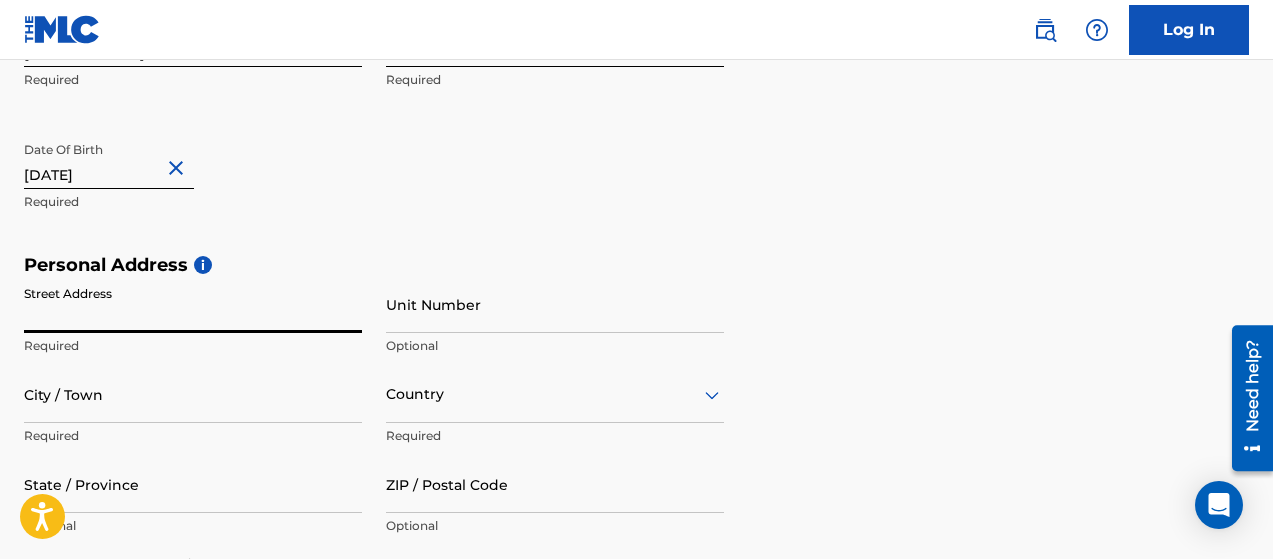 click on "Street Address" at bounding box center [193, 304] 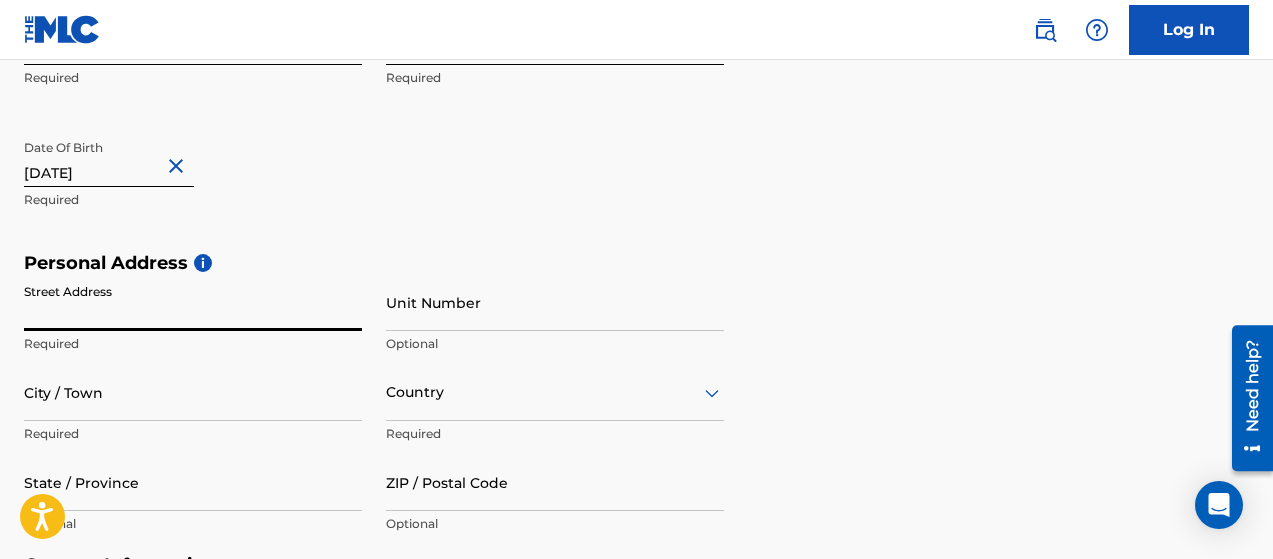 scroll, scrollTop: 496, scrollLeft: 0, axis: vertical 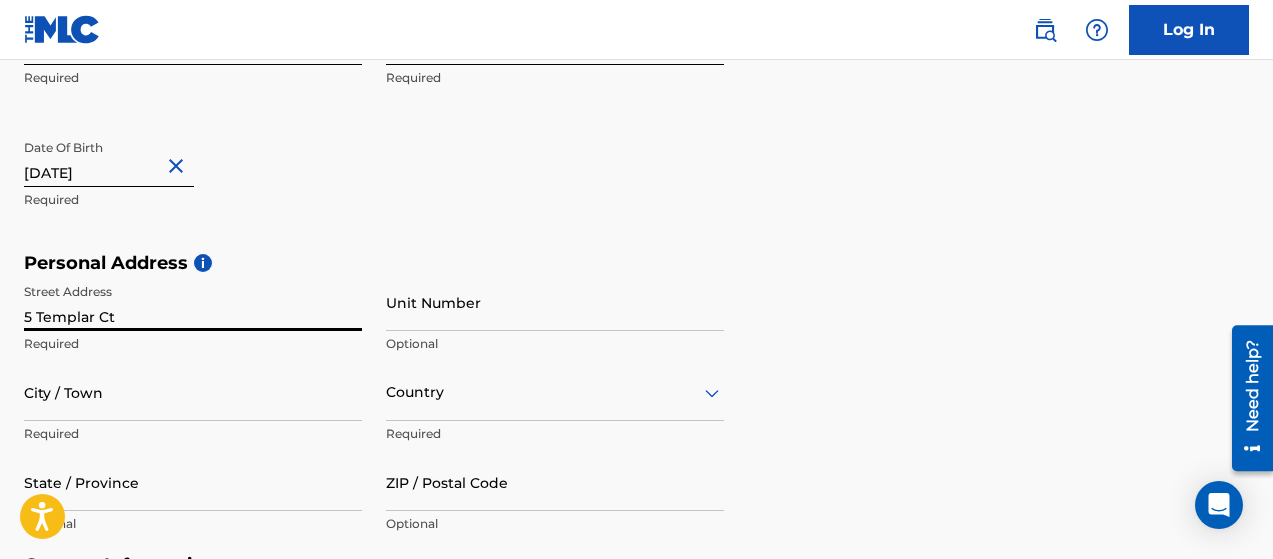 type on "5 Templar Ct" 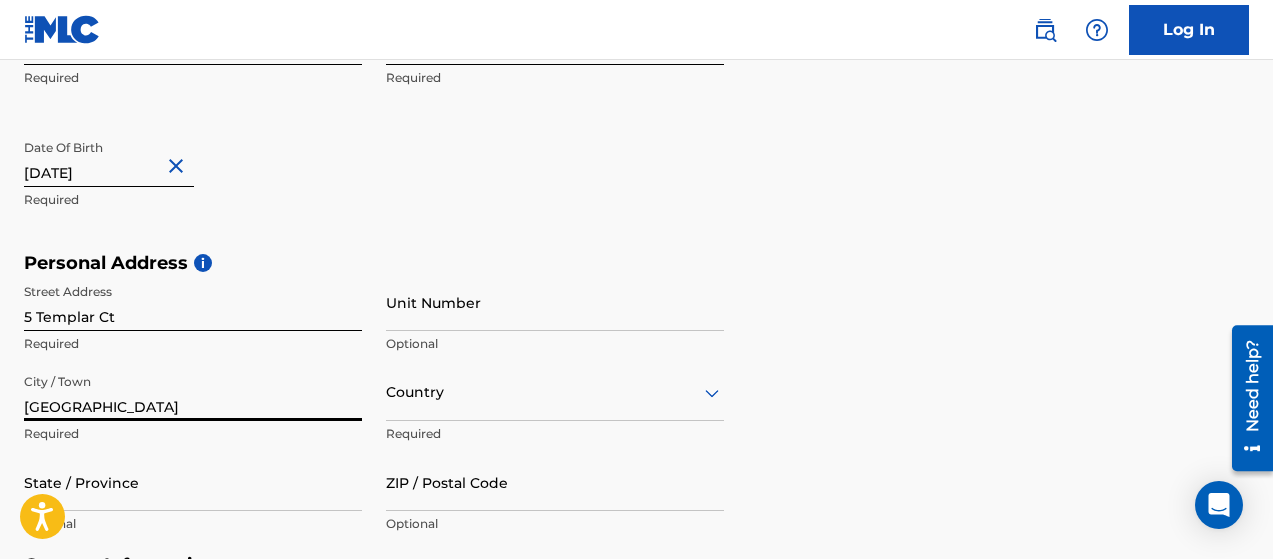 type on "[GEOGRAPHIC_DATA]" 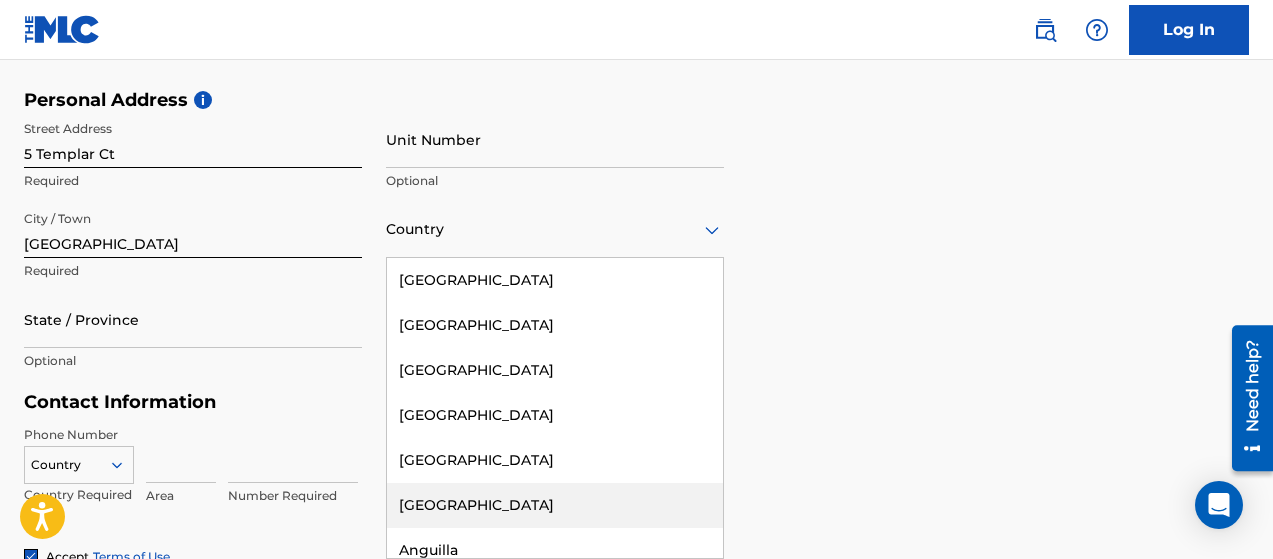 scroll, scrollTop: 0, scrollLeft: 0, axis: both 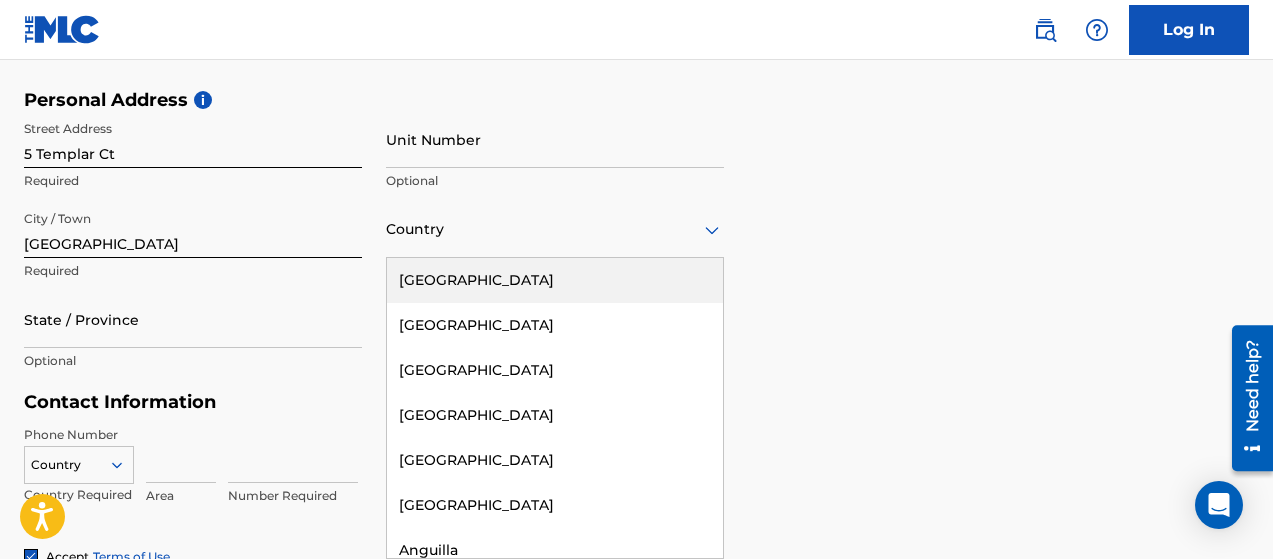click on "[GEOGRAPHIC_DATA]" at bounding box center [555, 280] 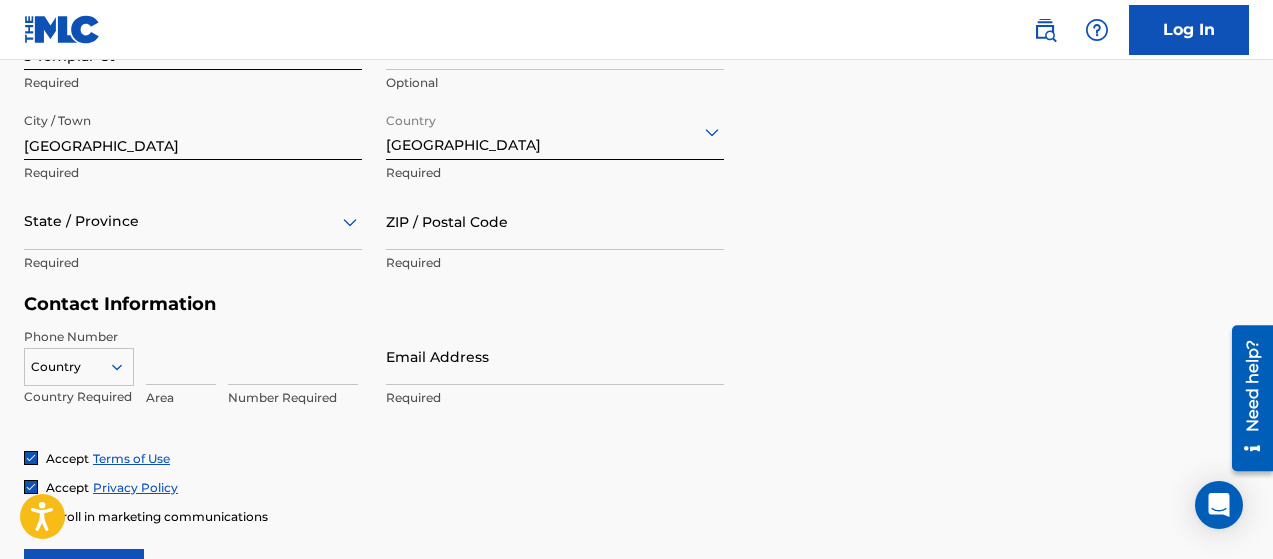 scroll, scrollTop: 757, scrollLeft: 0, axis: vertical 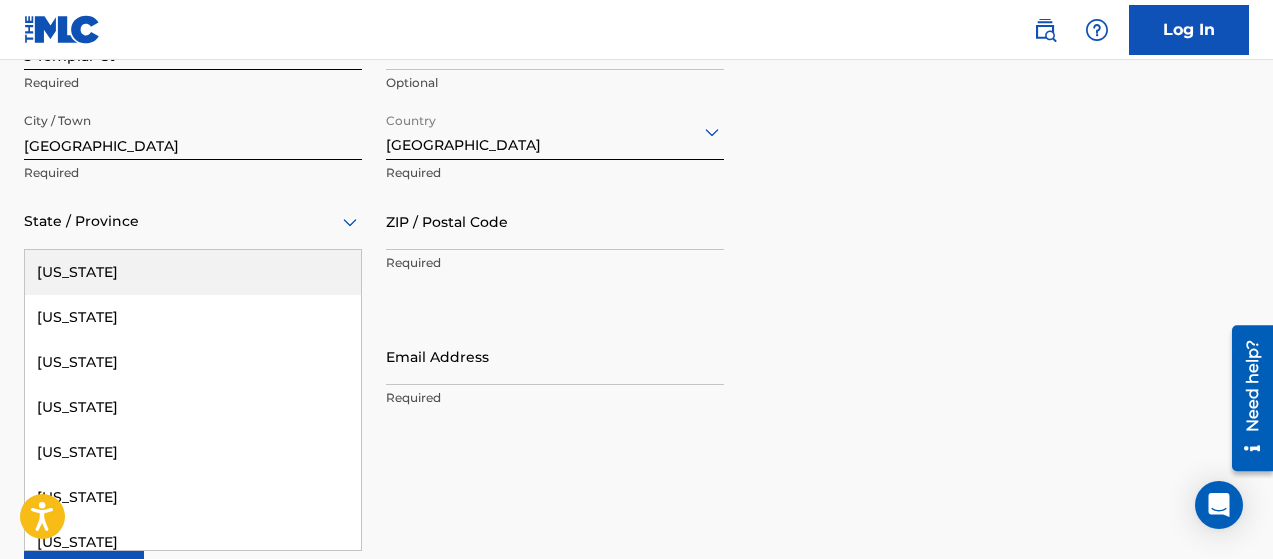 click on "State / Province" at bounding box center [193, 221] 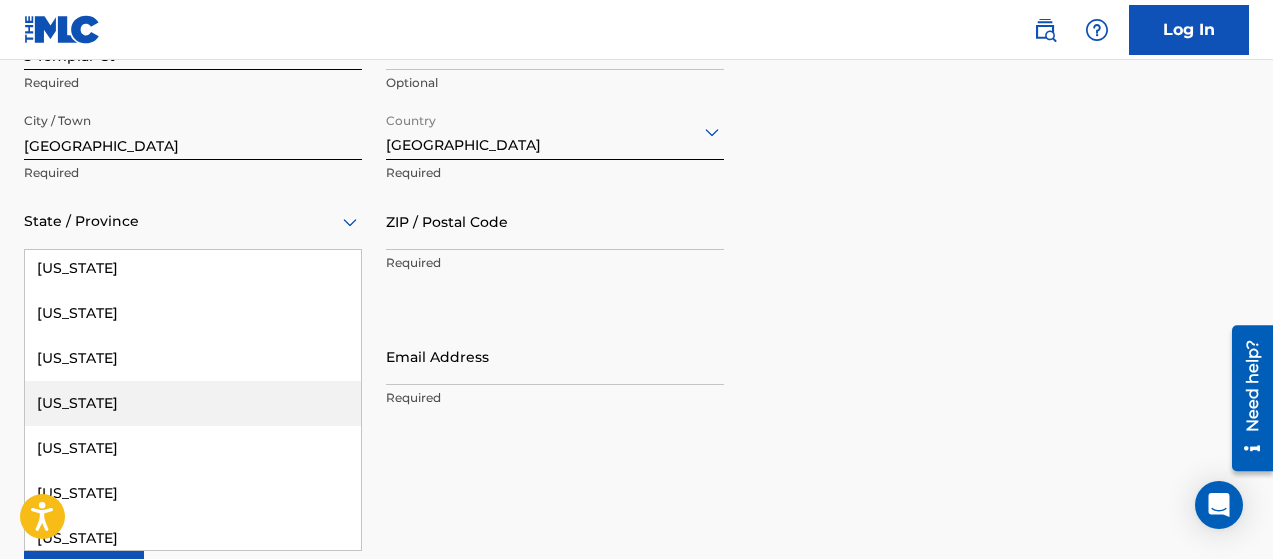 scroll, scrollTop: 1399, scrollLeft: 0, axis: vertical 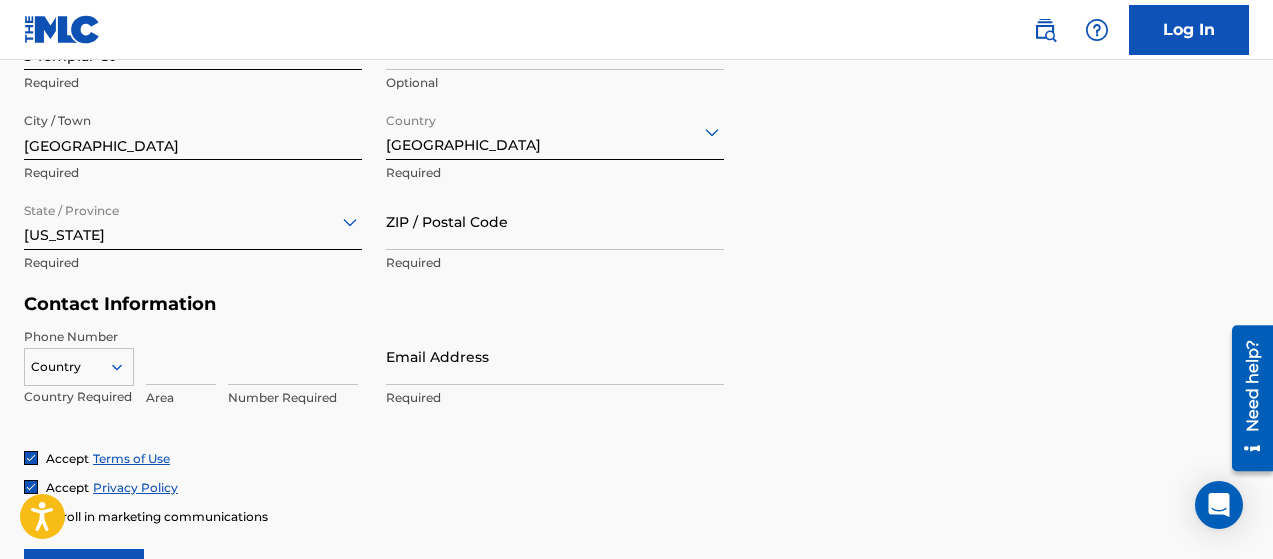 click on "ZIP / Postal Code" at bounding box center [555, 221] 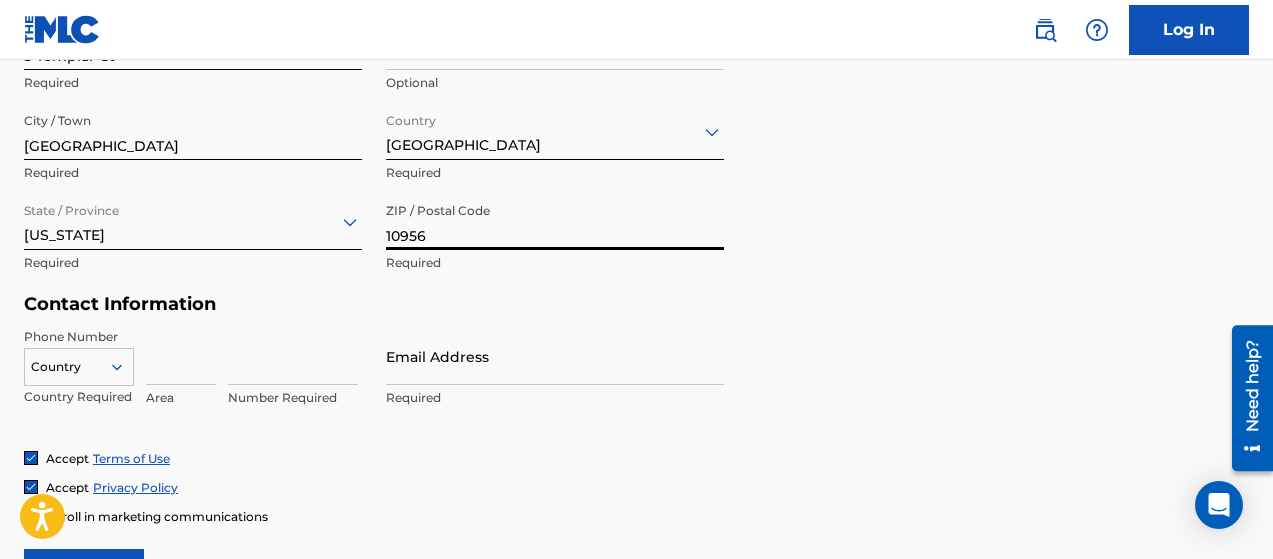 type on "10956" 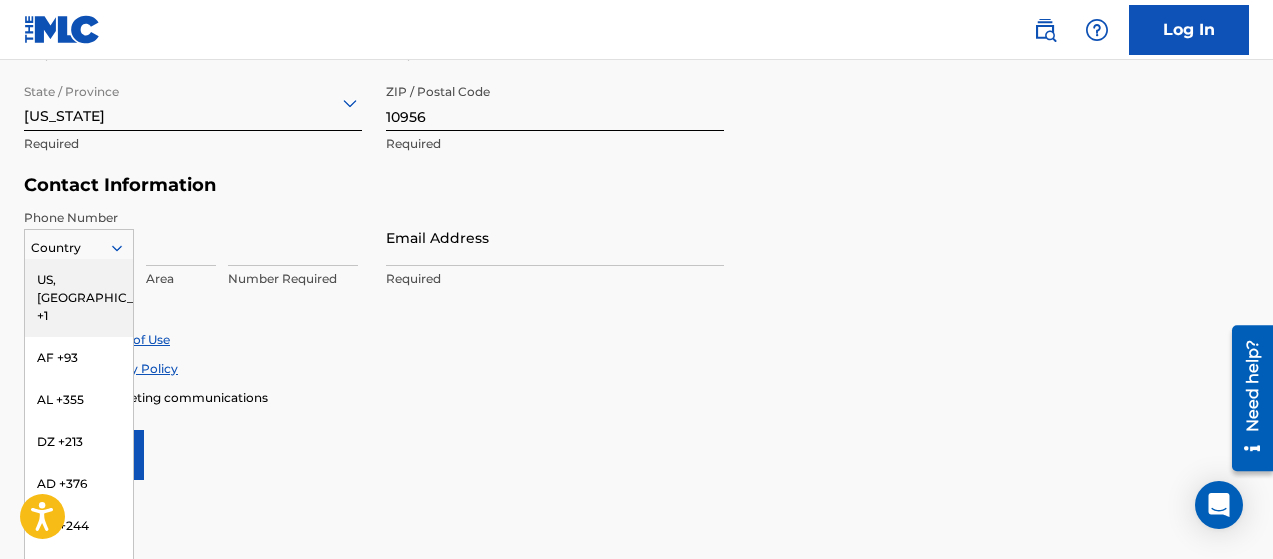 click on "US, [GEOGRAPHIC_DATA] +1" at bounding box center [79, 298] 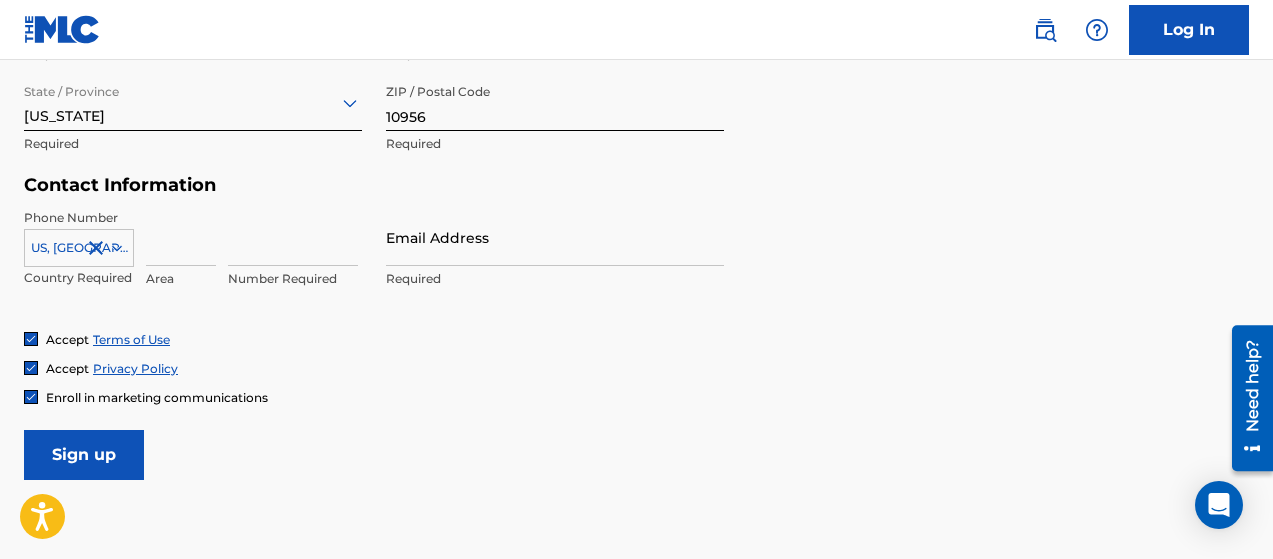 click at bounding box center [181, 237] 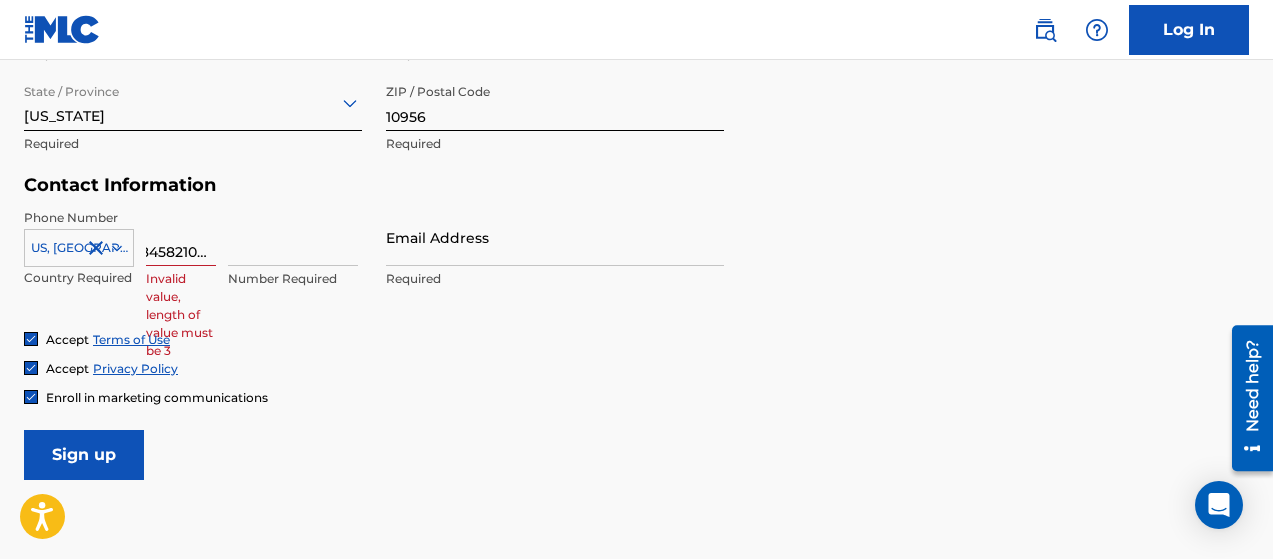scroll, scrollTop: 0, scrollLeft: 15, axis: horizontal 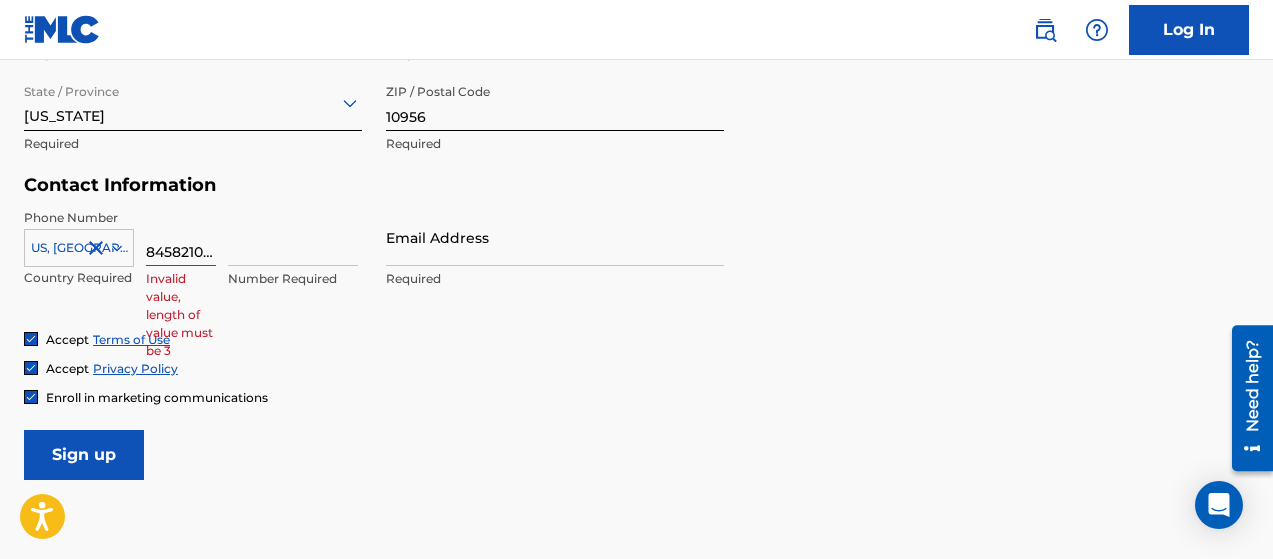 drag, startPoint x: 233, startPoint y: 253, endPoint x: 148, endPoint y: 258, distance: 85.146935 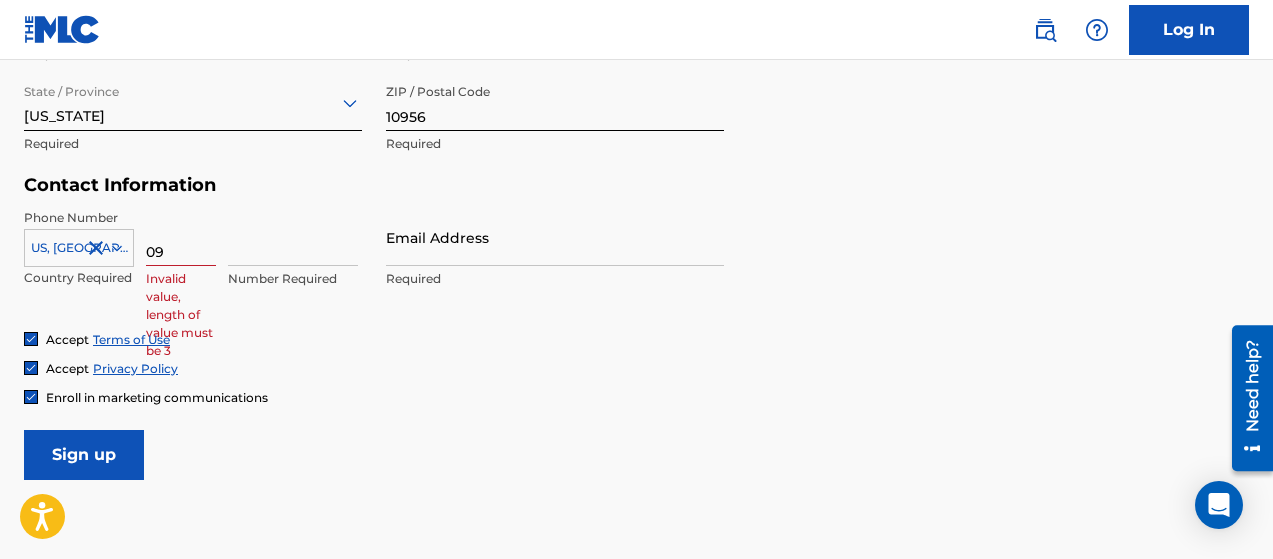 type on "0" 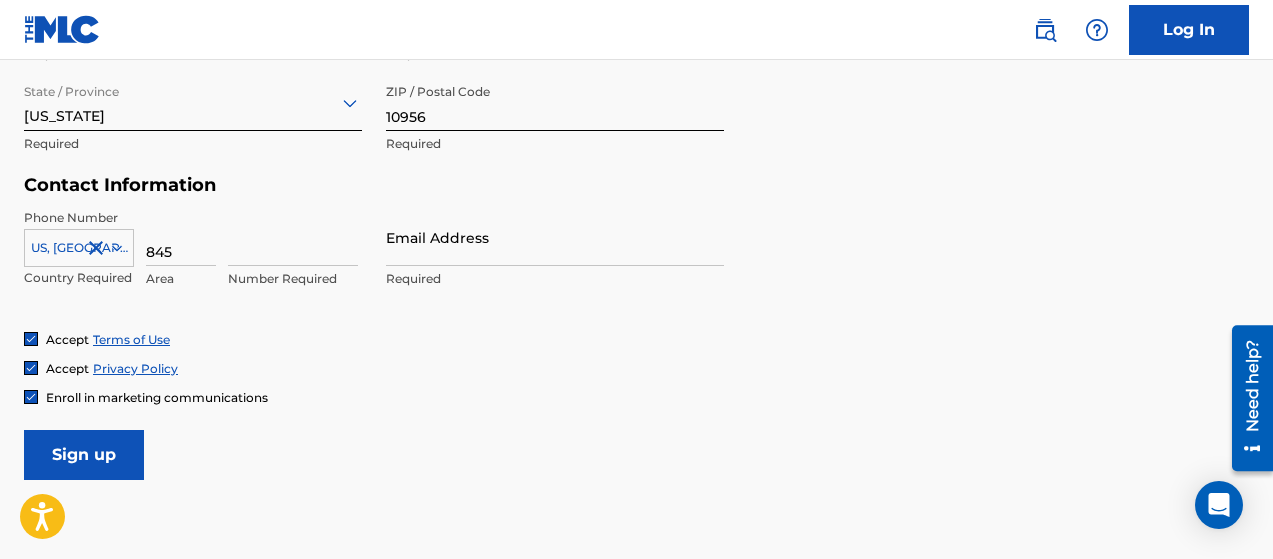 type on "845" 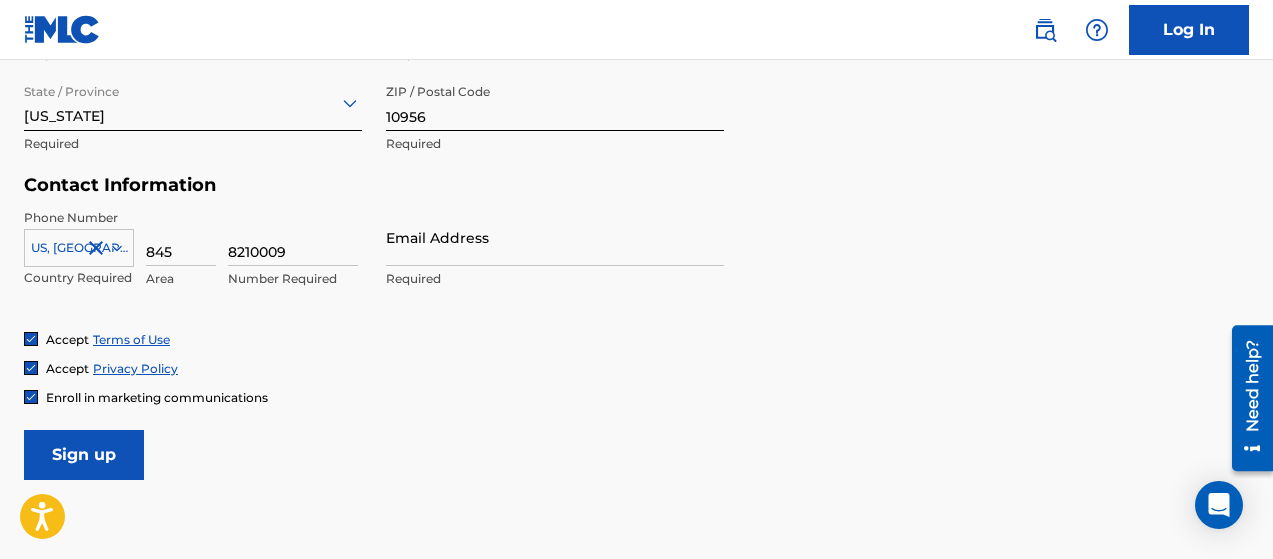type on "8210009" 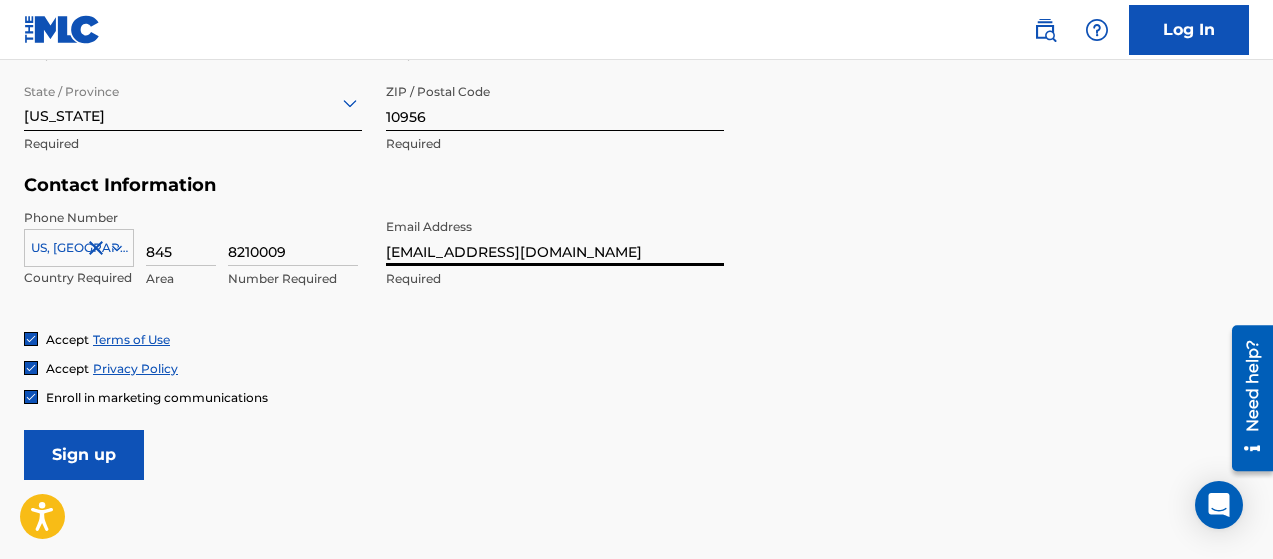 type on "[EMAIL_ADDRESS][DOMAIN_NAME]" 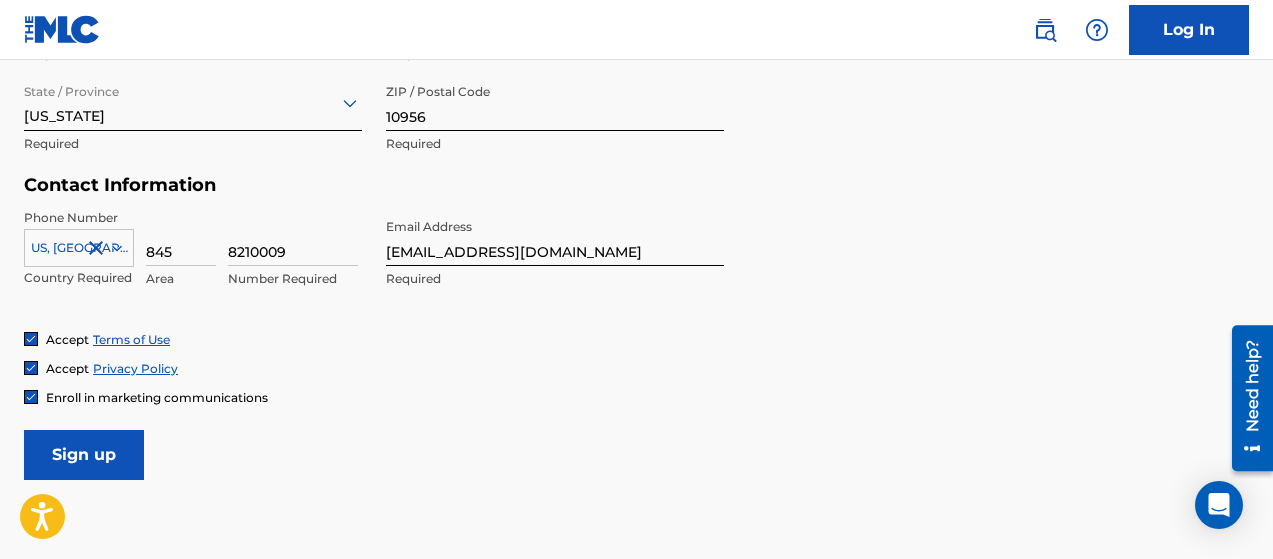 click on "Sign up" at bounding box center [84, 455] 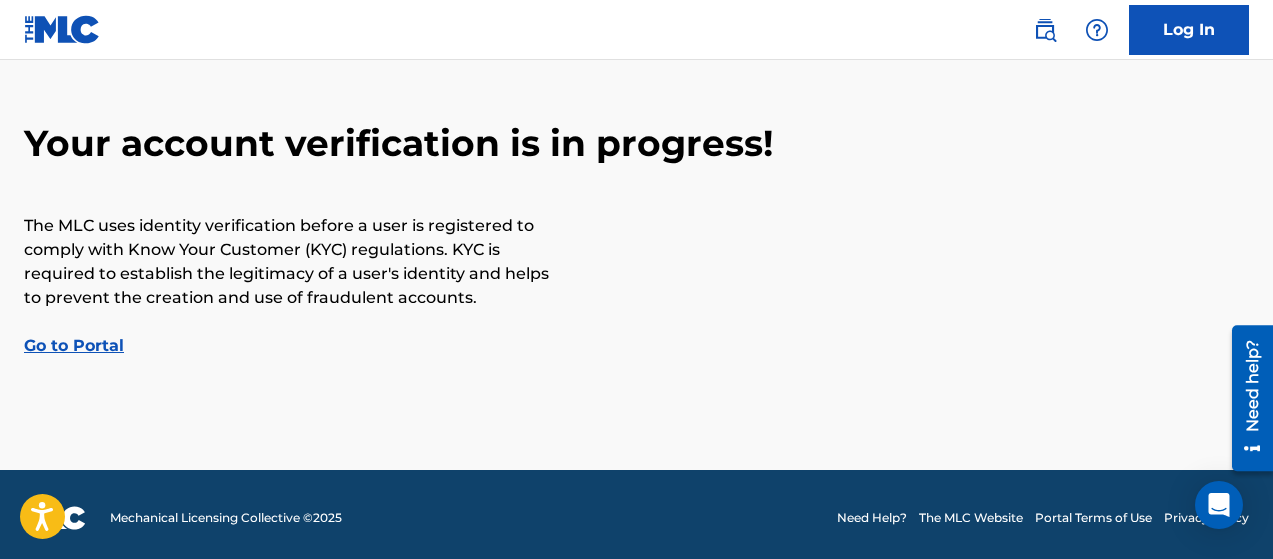 scroll, scrollTop: 92, scrollLeft: 0, axis: vertical 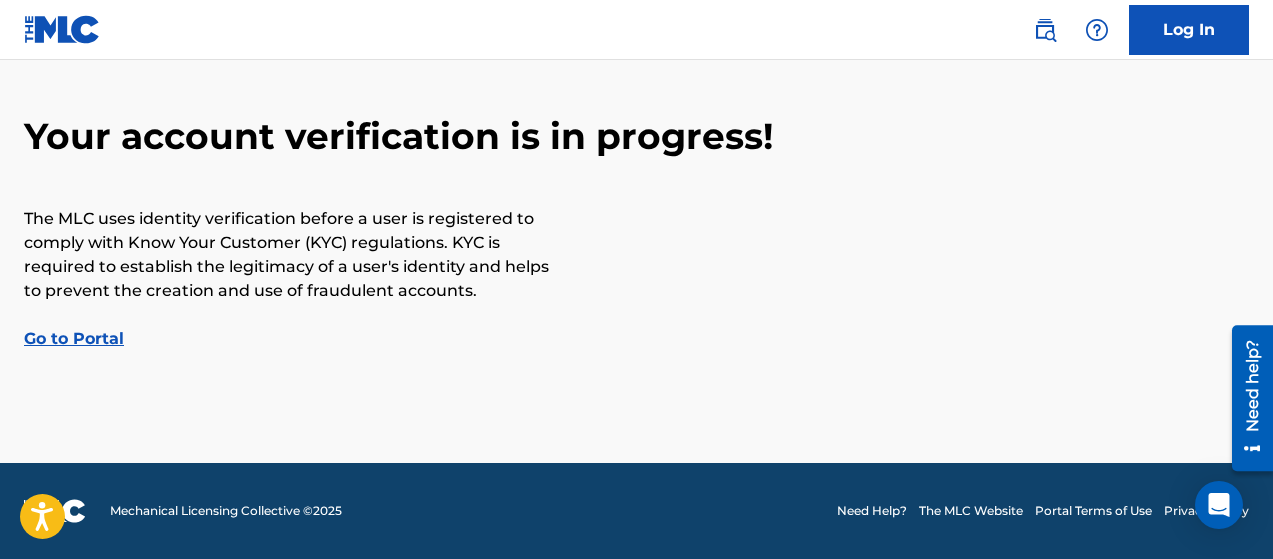 click on "Go to Portal" at bounding box center [74, 338] 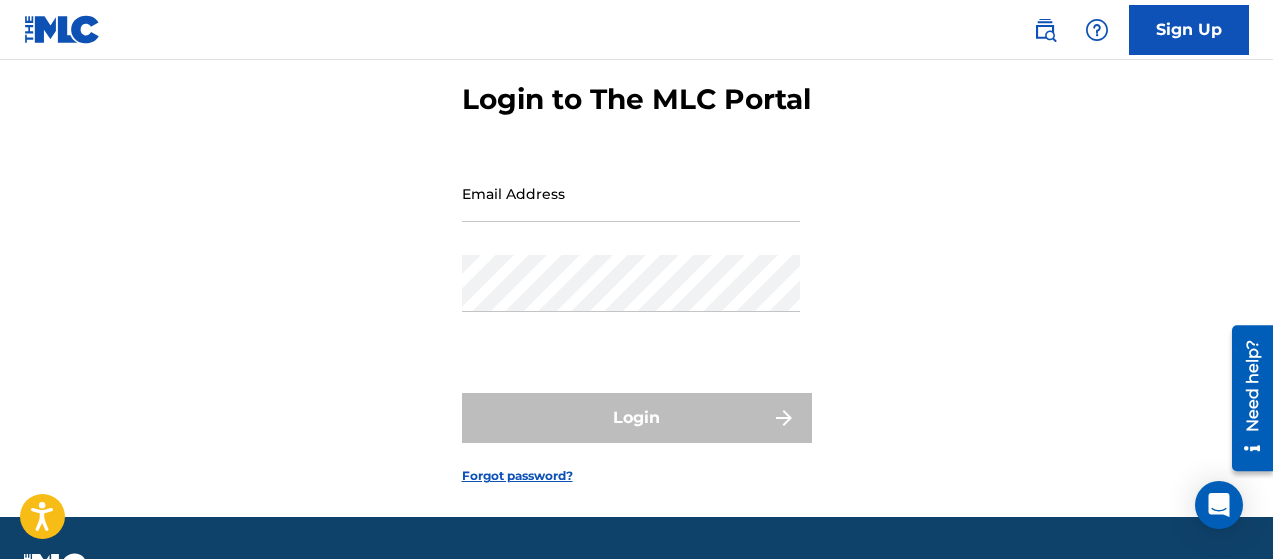 scroll, scrollTop: 0, scrollLeft: 0, axis: both 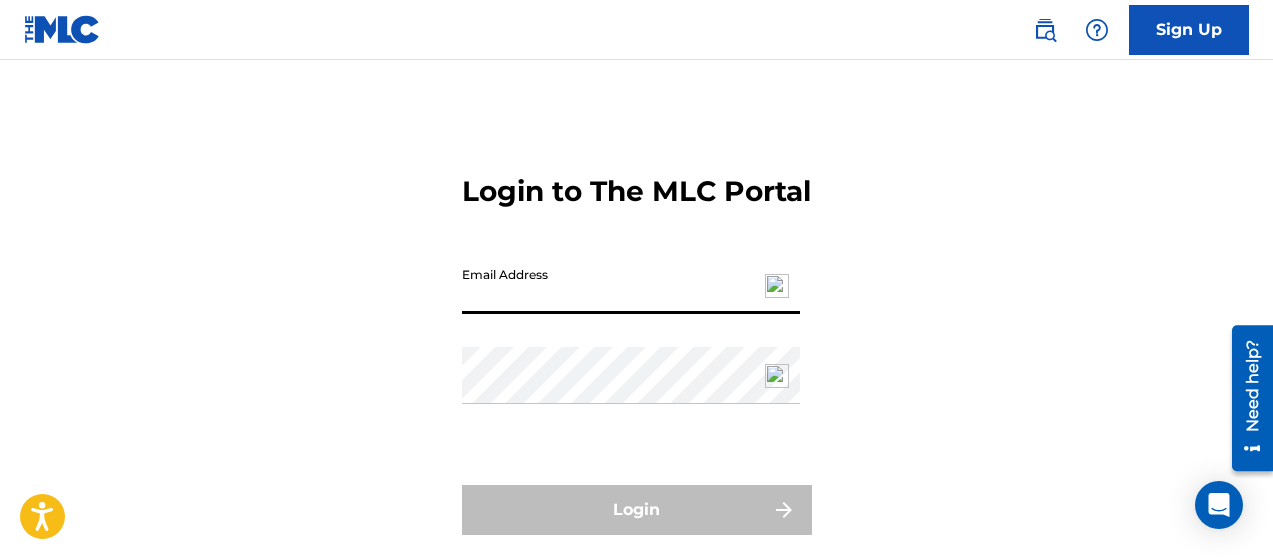 click on "Email Address" at bounding box center [631, 285] 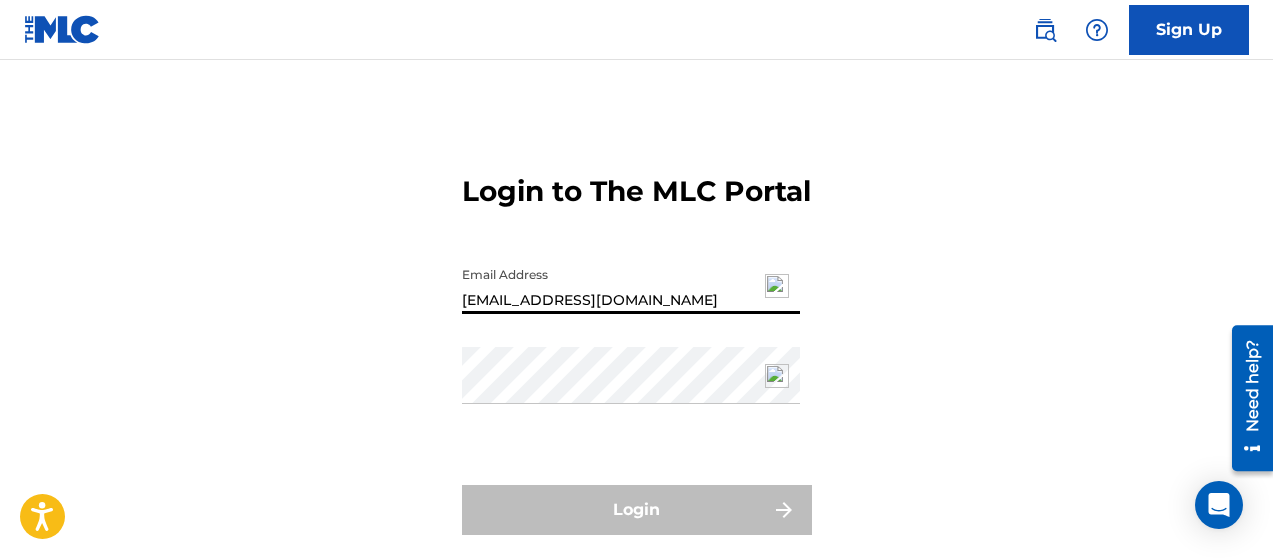 type on "[EMAIL_ADDRESS][DOMAIN_NAME]" 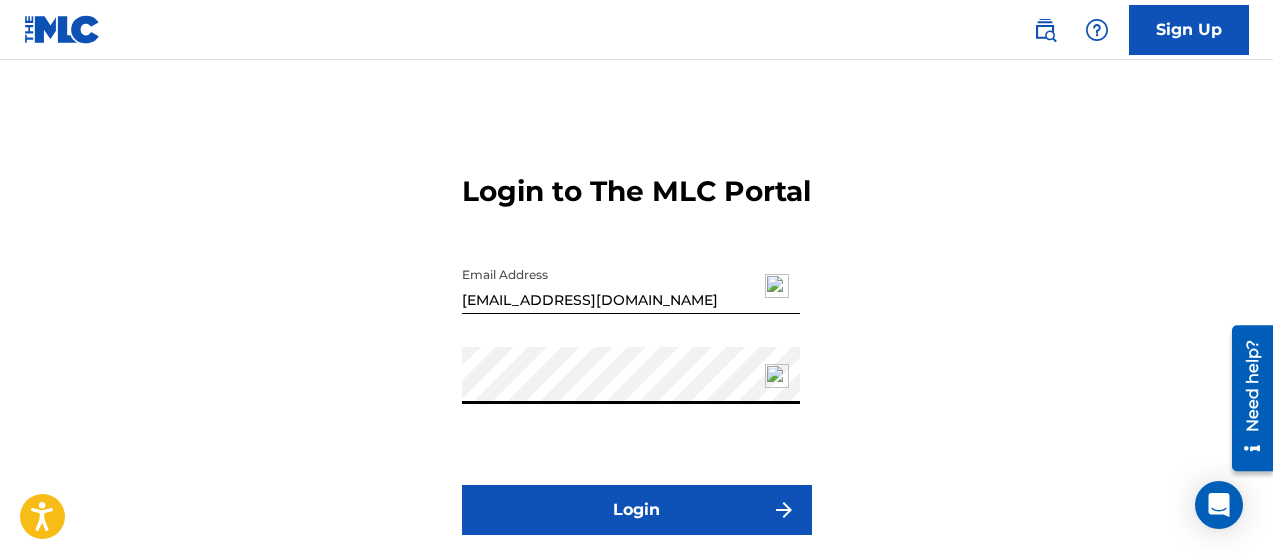 click on "Login" at bounding box center (637, 510) 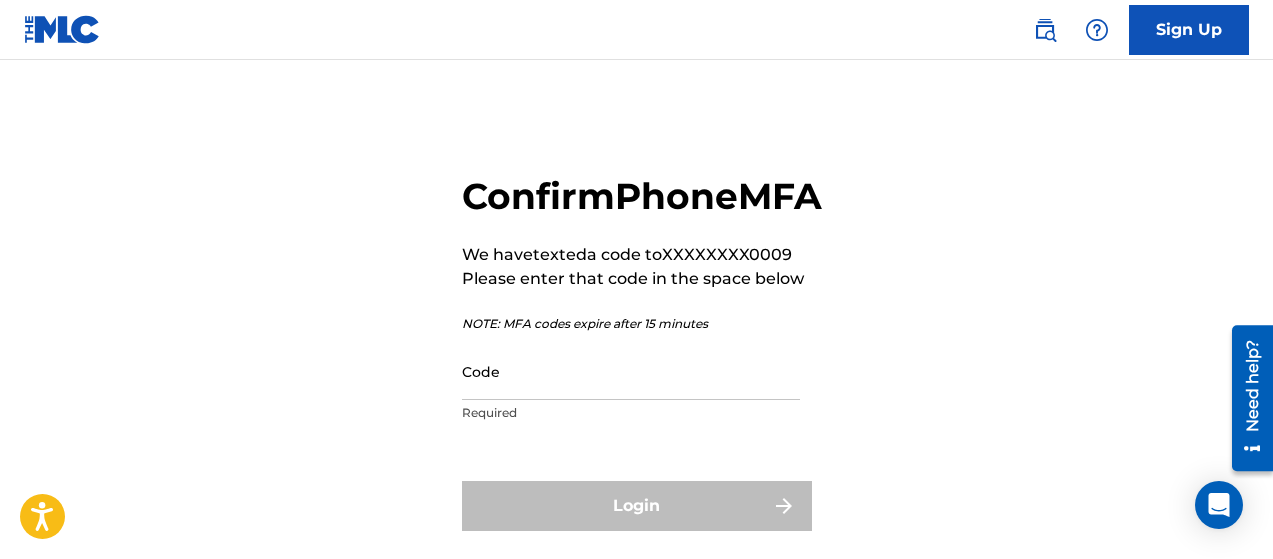 click on "Code" at bounding box center (631, 371) 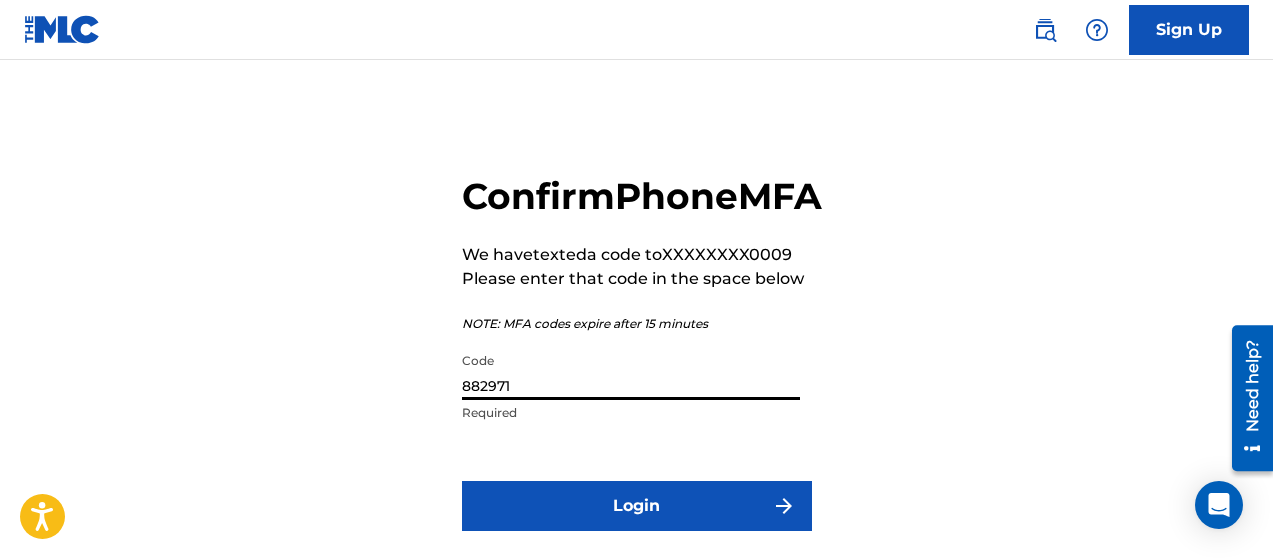 type on "882971" 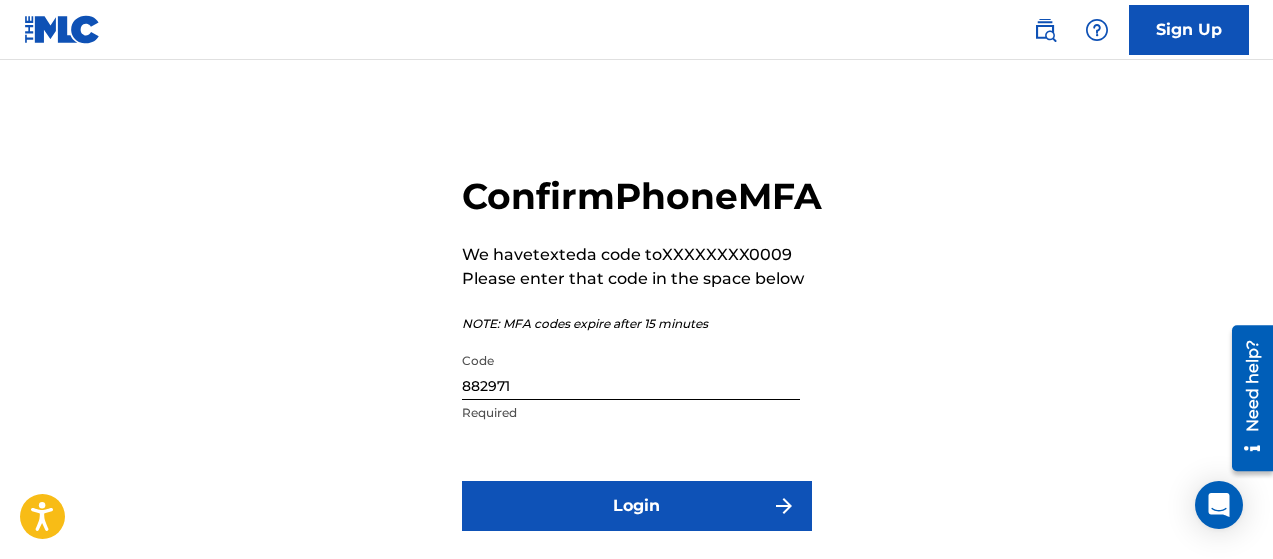 click on "Login" at bounding box center [637, 506] 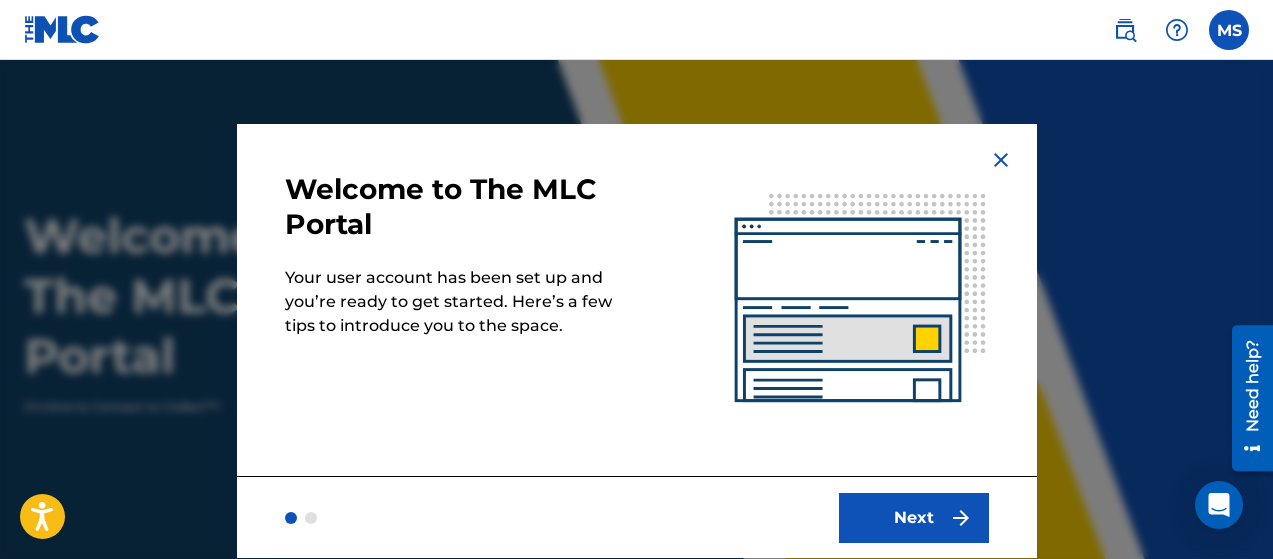 click at bounding box center [1001, 160] 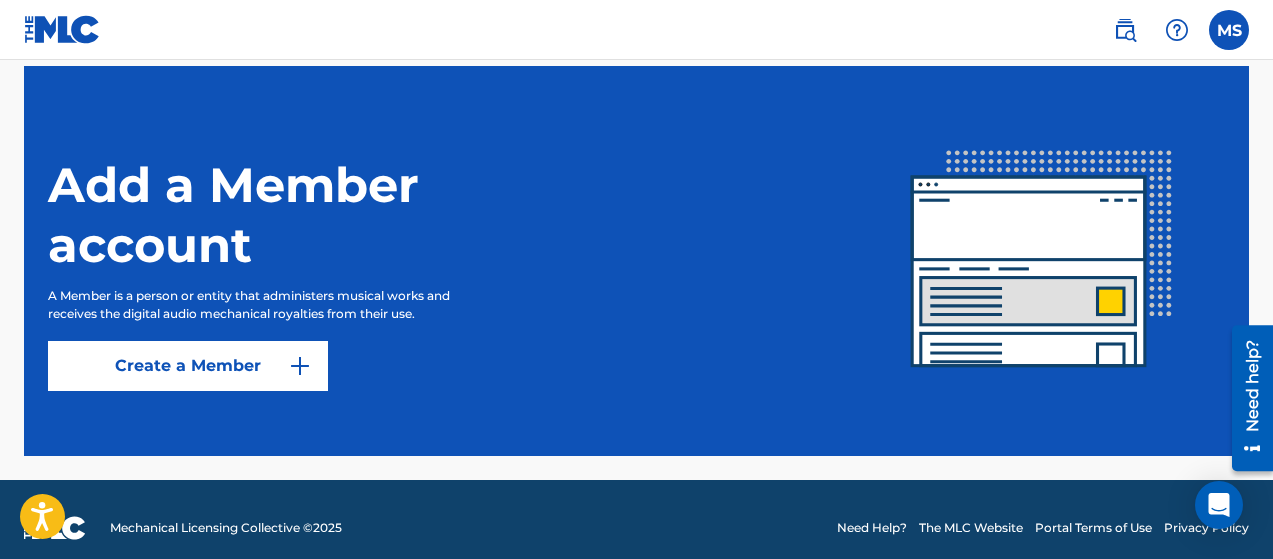 scroll, scrollTop: 587, scrollLeft: 0, axis: vertical 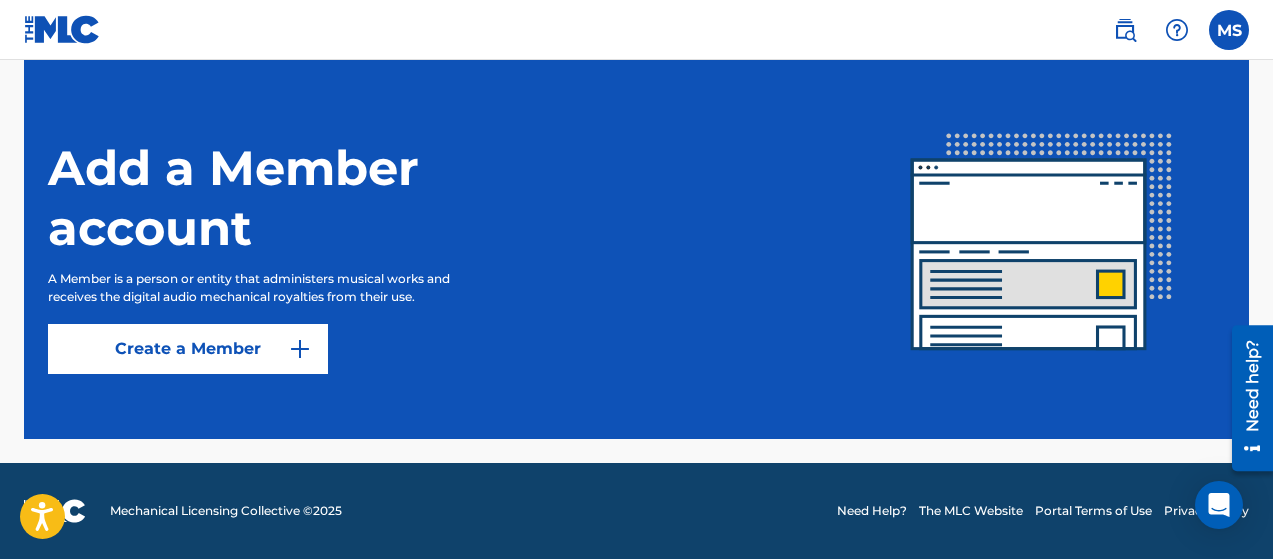 click at bounding box center (300, 349) 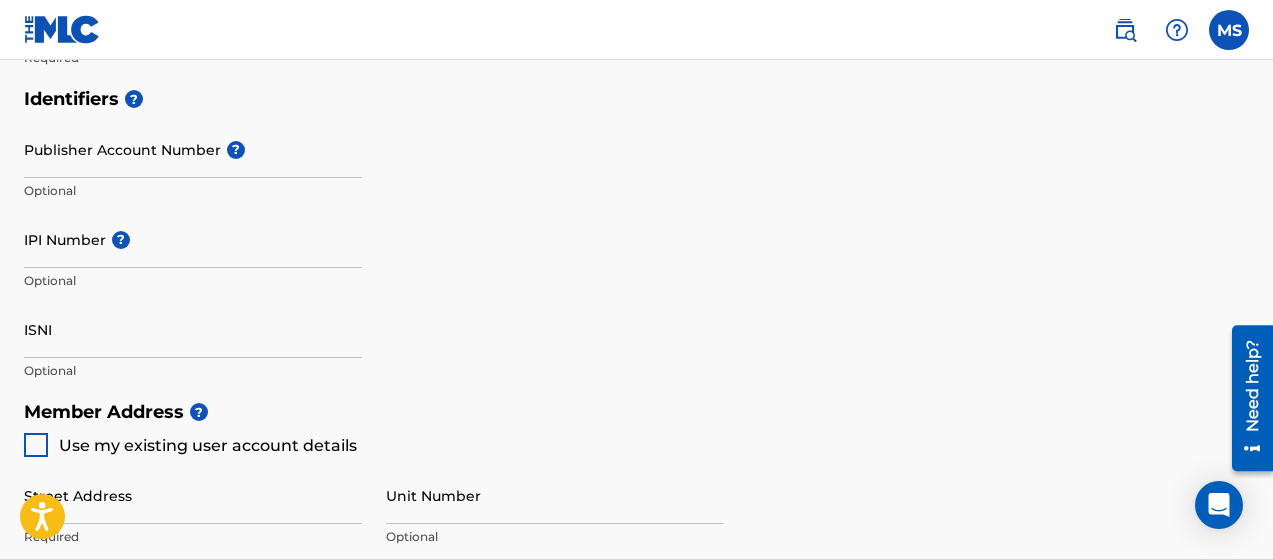 scroll, scrollTop: 0, scrollLeft: 0, axis: both 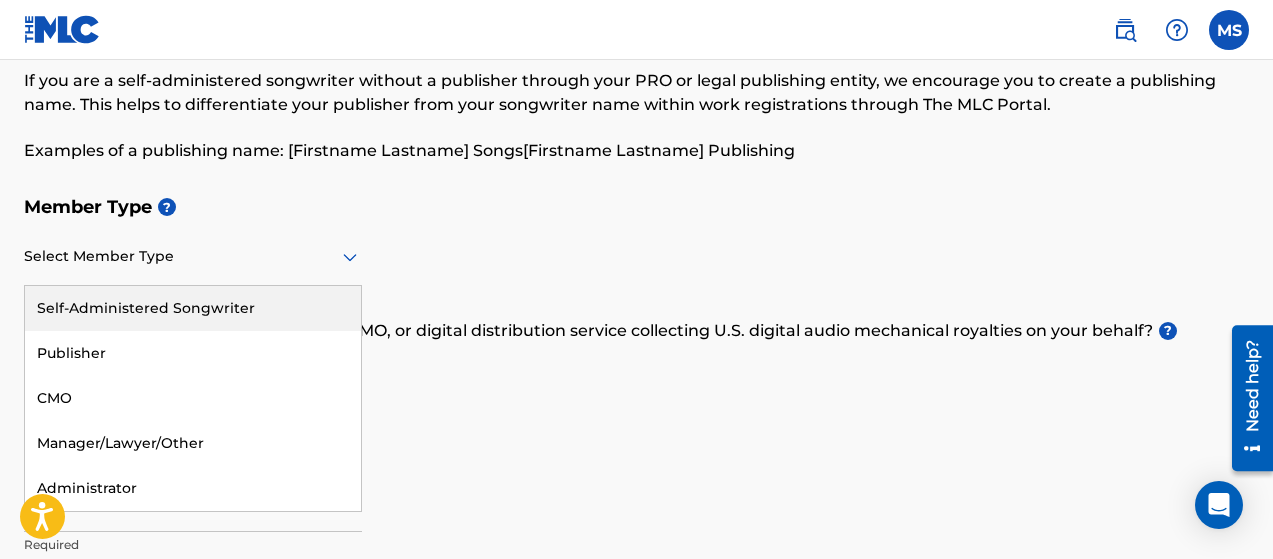 click at bounding box center (193, 256) 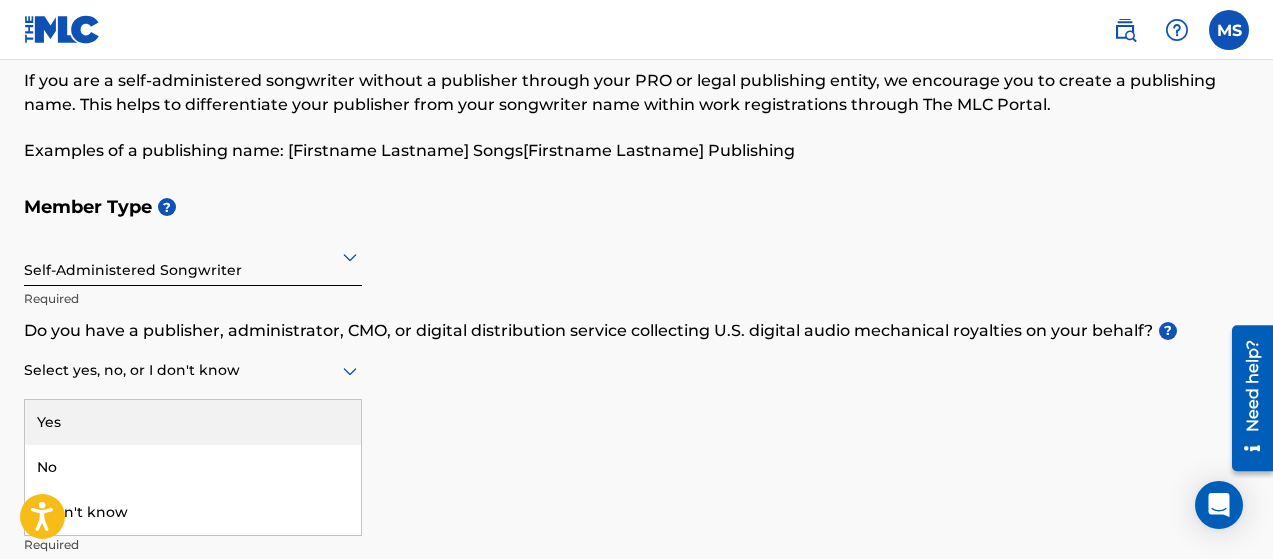click 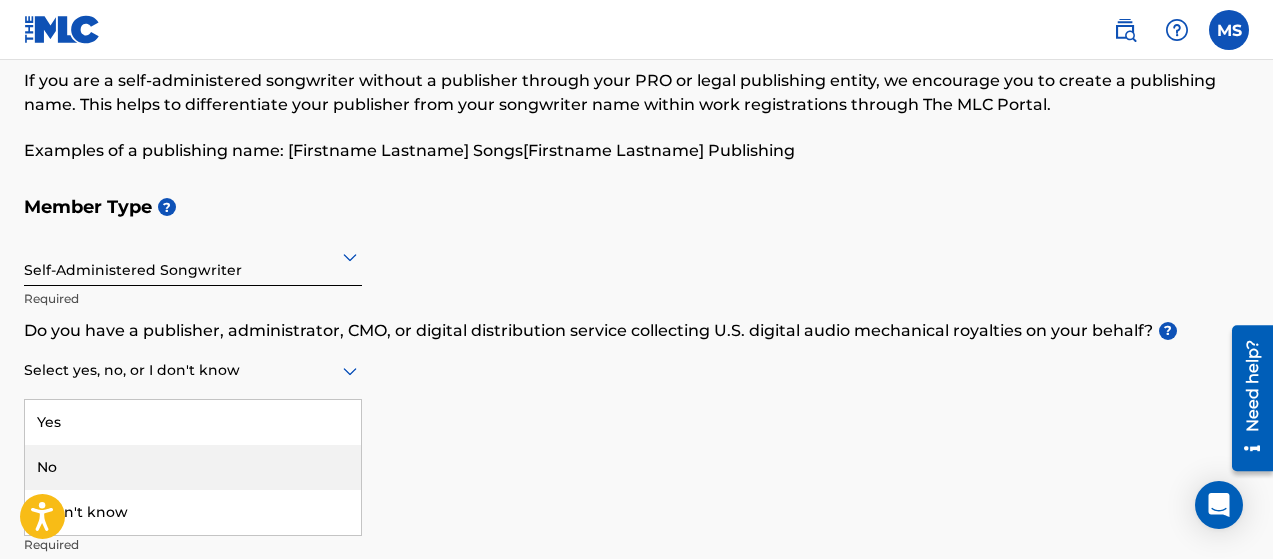 drag, startPoint x: 72, startPoint y: 456, endPoint x: 84, endPoint y: 452, distance: 12.649111 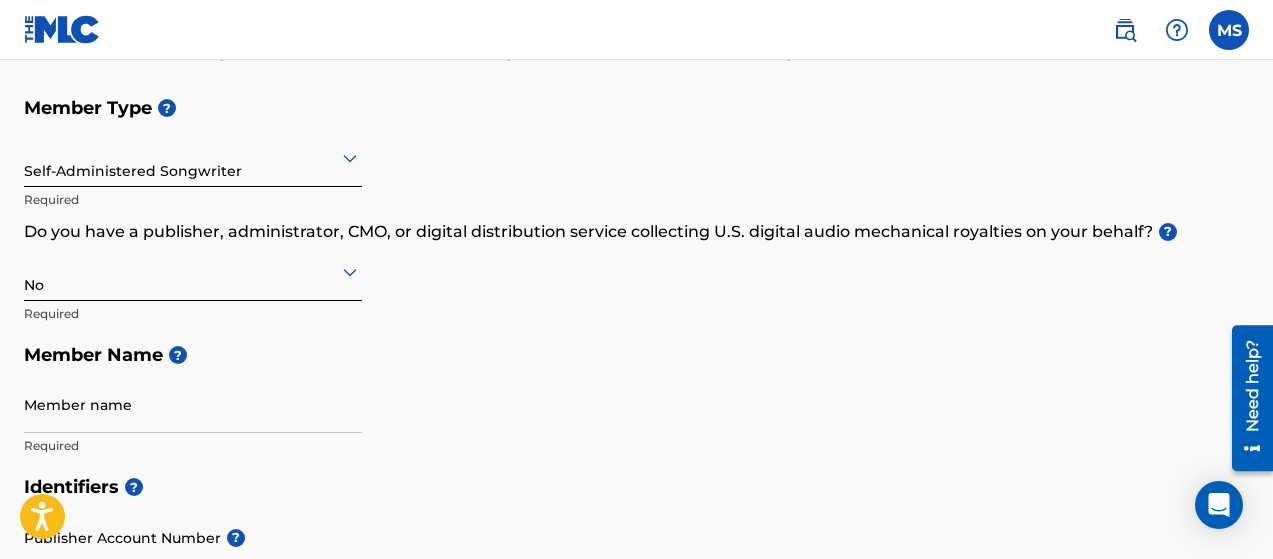scroll, scrollTop: 200, scrollLeft: 0, axis: vertical 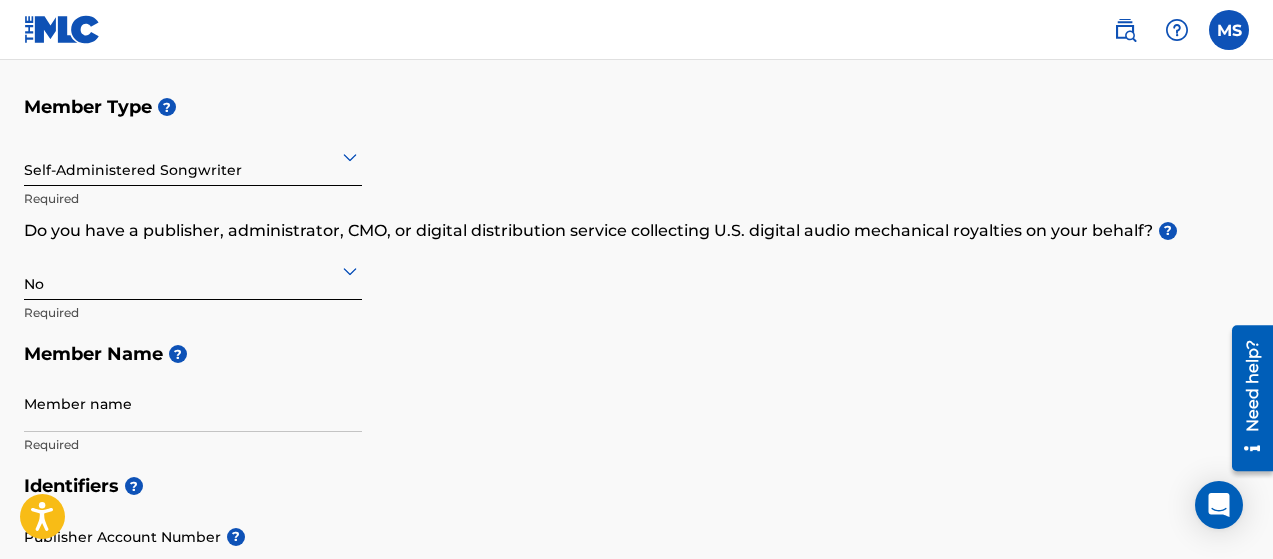 click on "Member name" at bounding box center (193, 403) 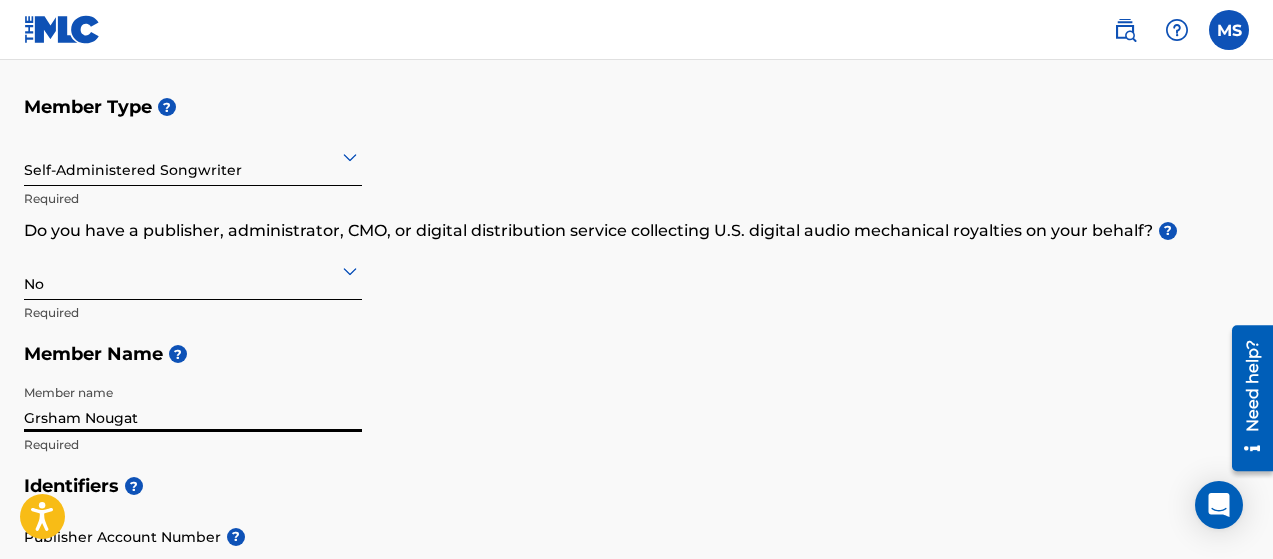 drag, startPoint x: 148, startPoint y: 426, endPoint x: -7, endPoint y: 356, distance: 170.07352 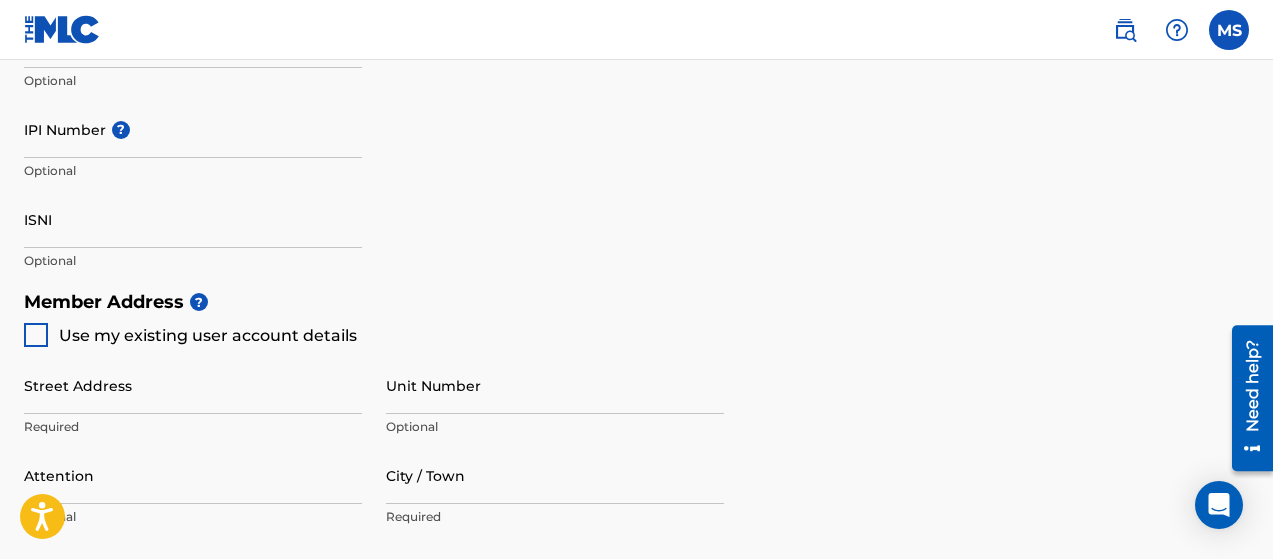 scroll, scrollTop: 697, scrollLeft: 0, axis: vertical 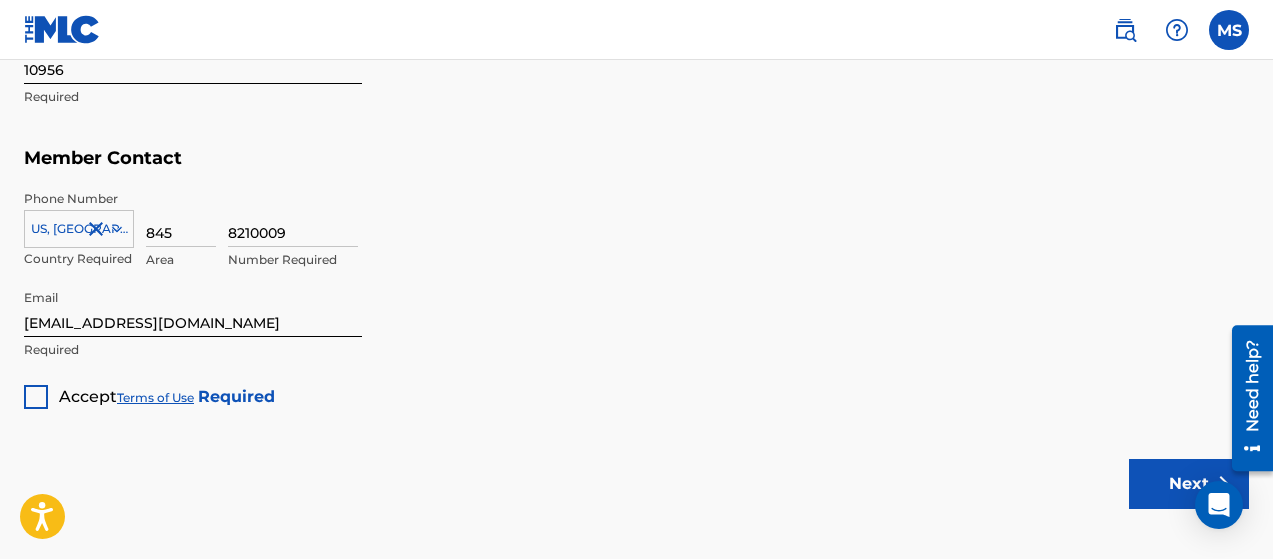 click at bounding box center (36, 397) 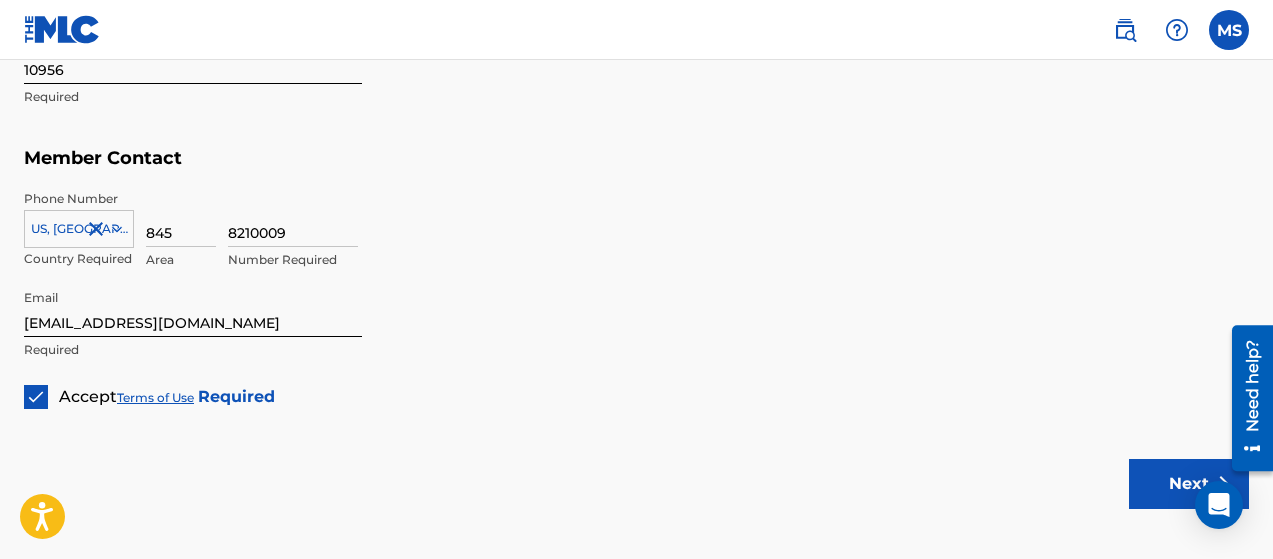 click on "Next" at bounding box center (1189, 484) 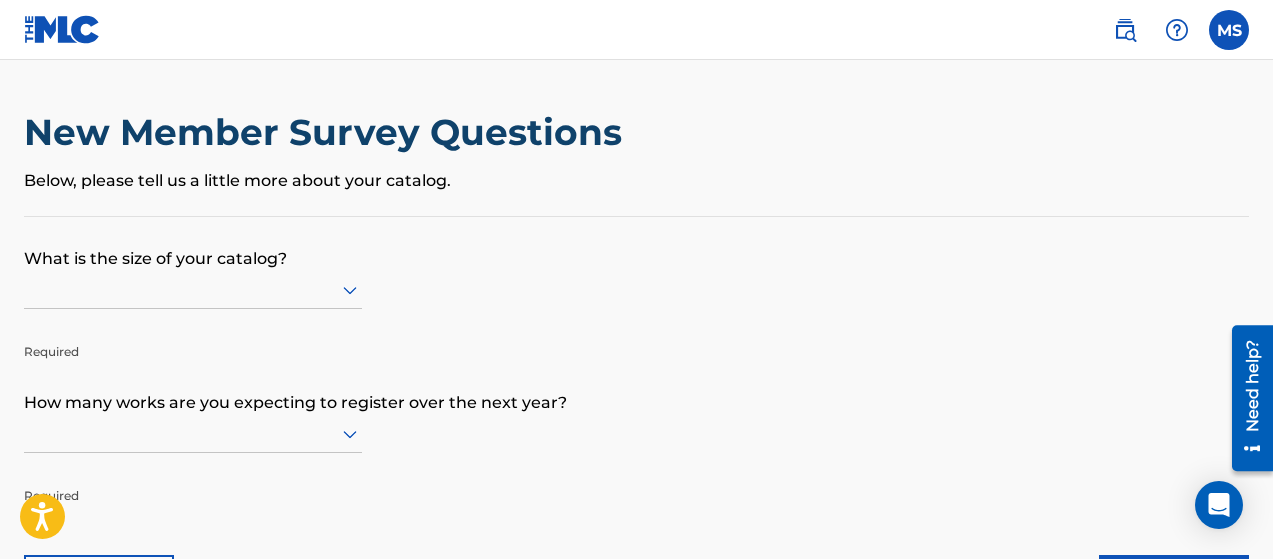 click at bounding box center [193, 290] 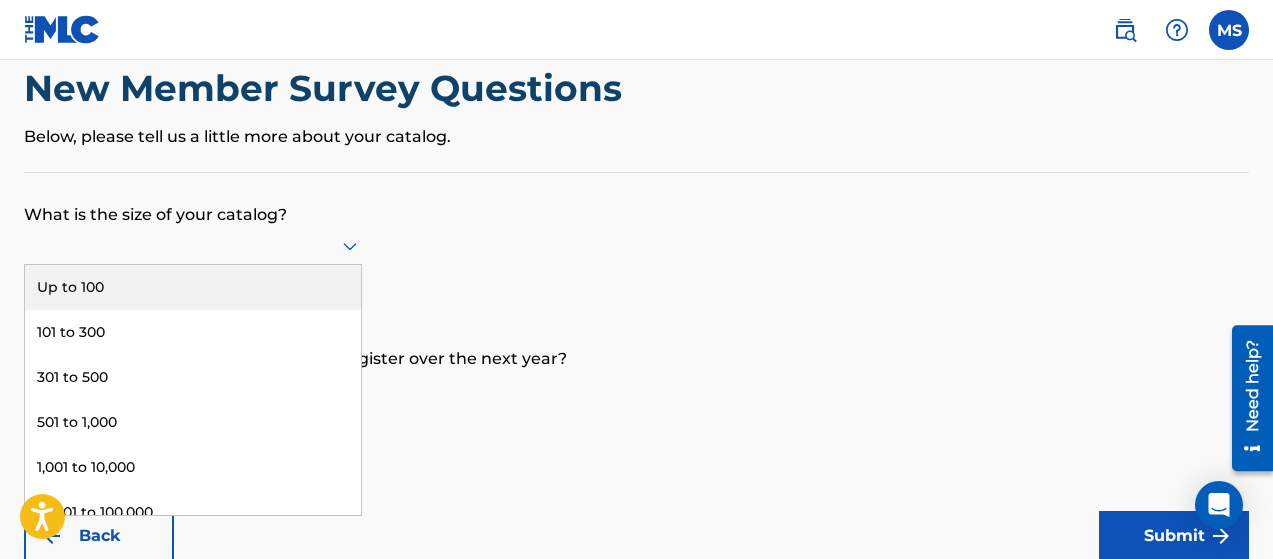 scroll, scrollTop: 51, scrollLeft: 0, axis: vertical 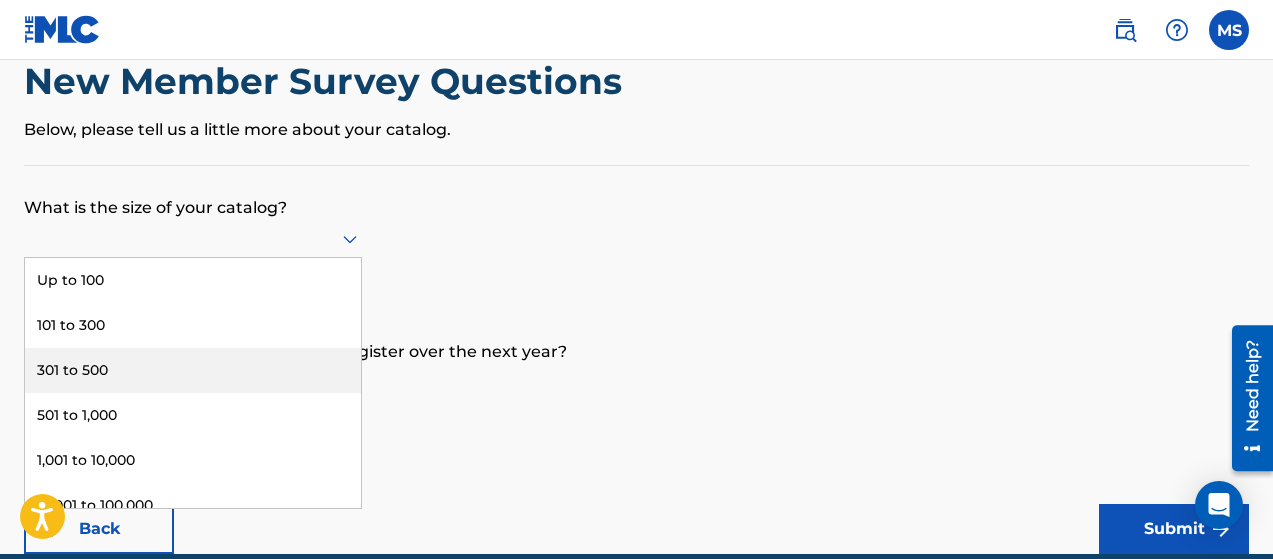 click on "301 to 500" at bounding box center [193, 370] 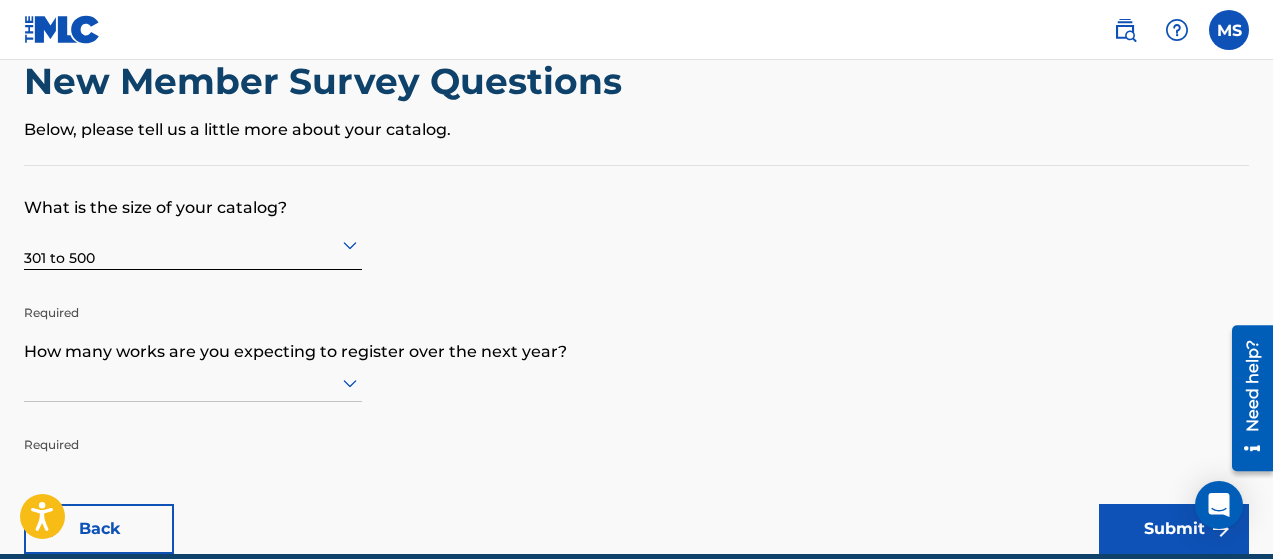 scroll, scrollTop: 195, scrollLeft: 0, axis: vertical 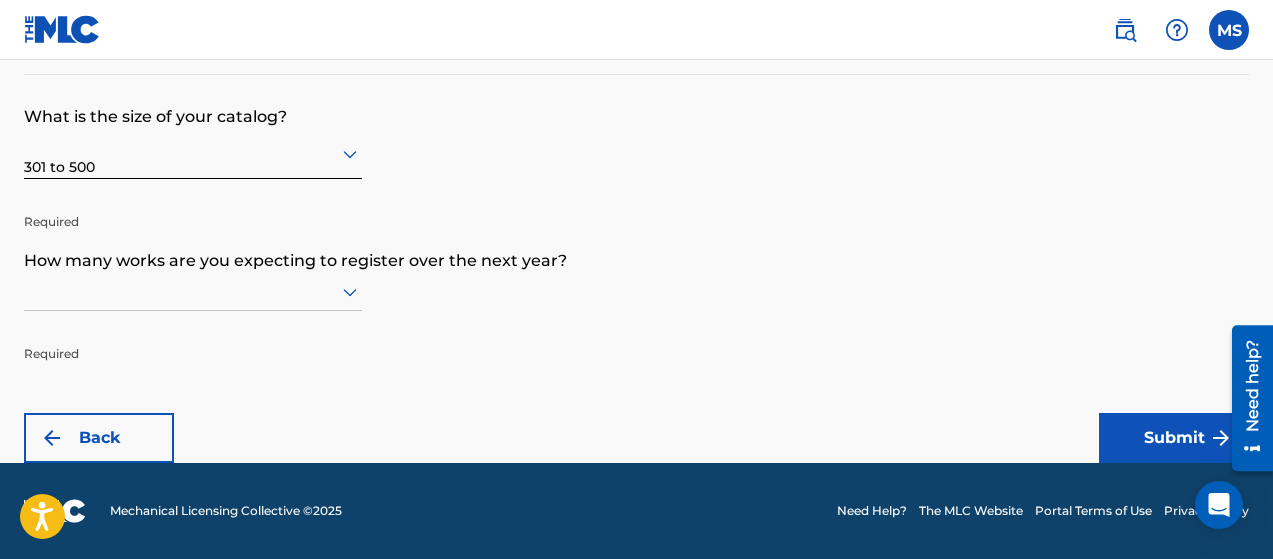 click at bounding box center [193, 292] 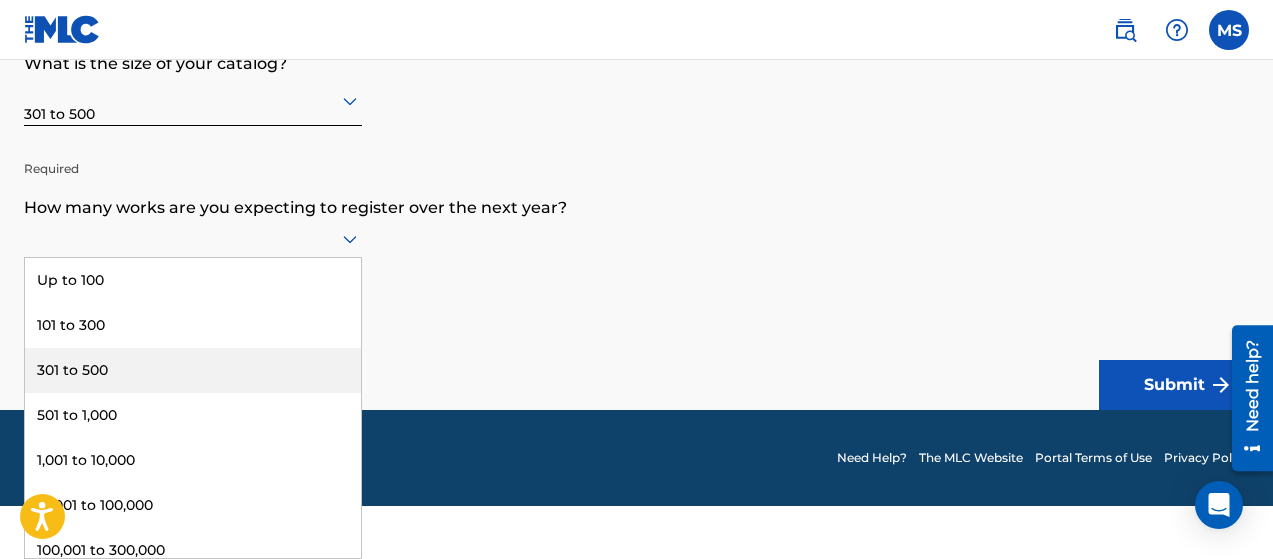 click on "301 to 500" at bounding box center (193, 370) 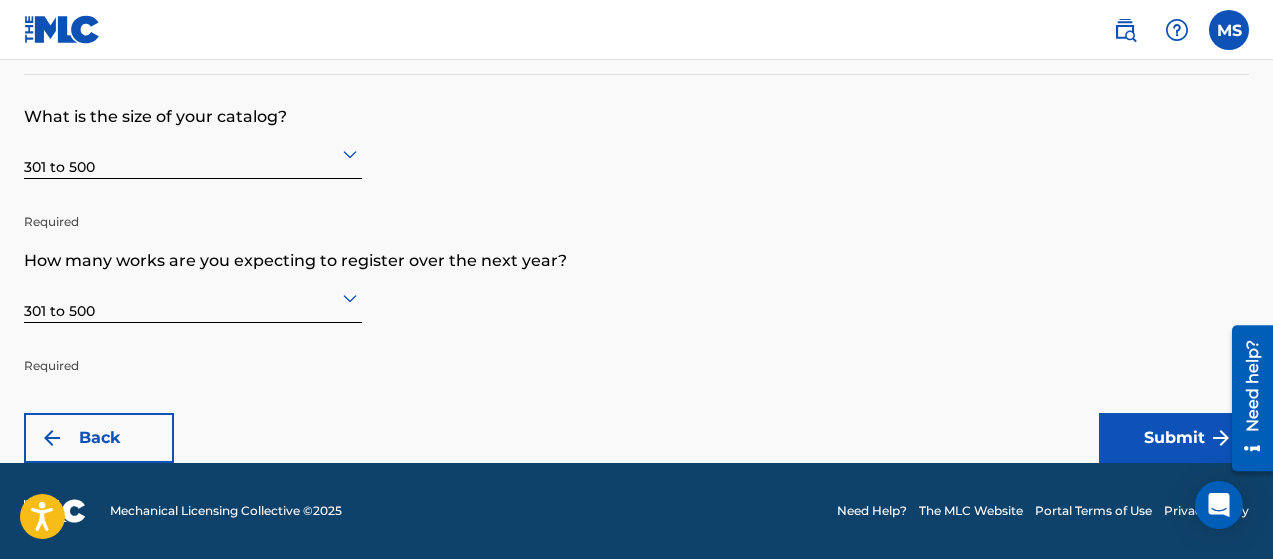 scroll, scrollTop: 142, scrollLeft: 0, axis: vertical 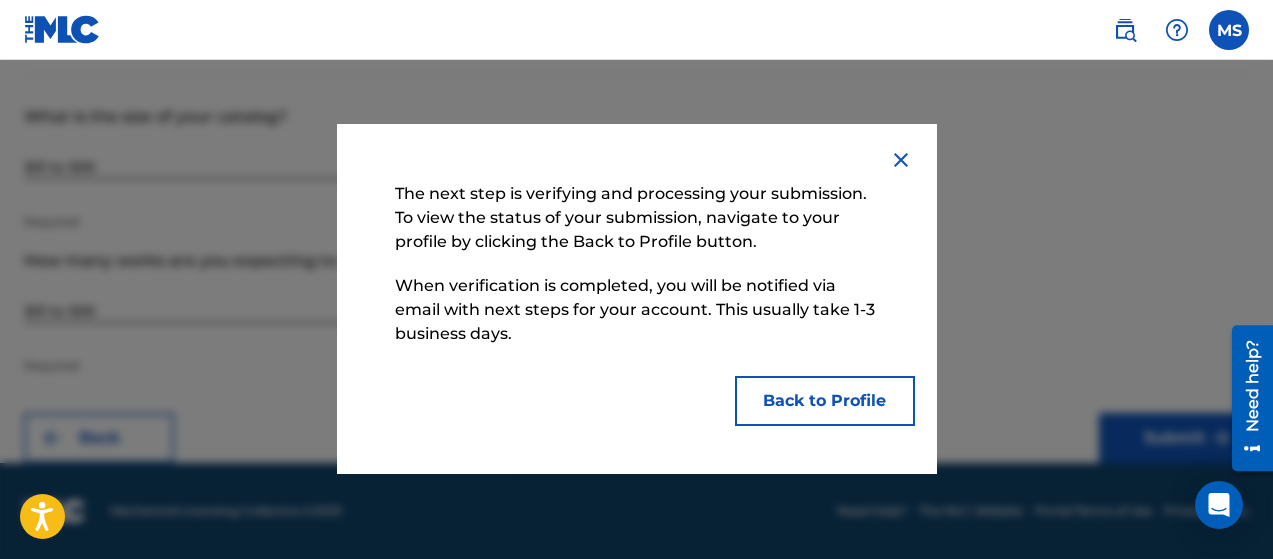 click on "Back to Profile" at bounding box center [825, 401] 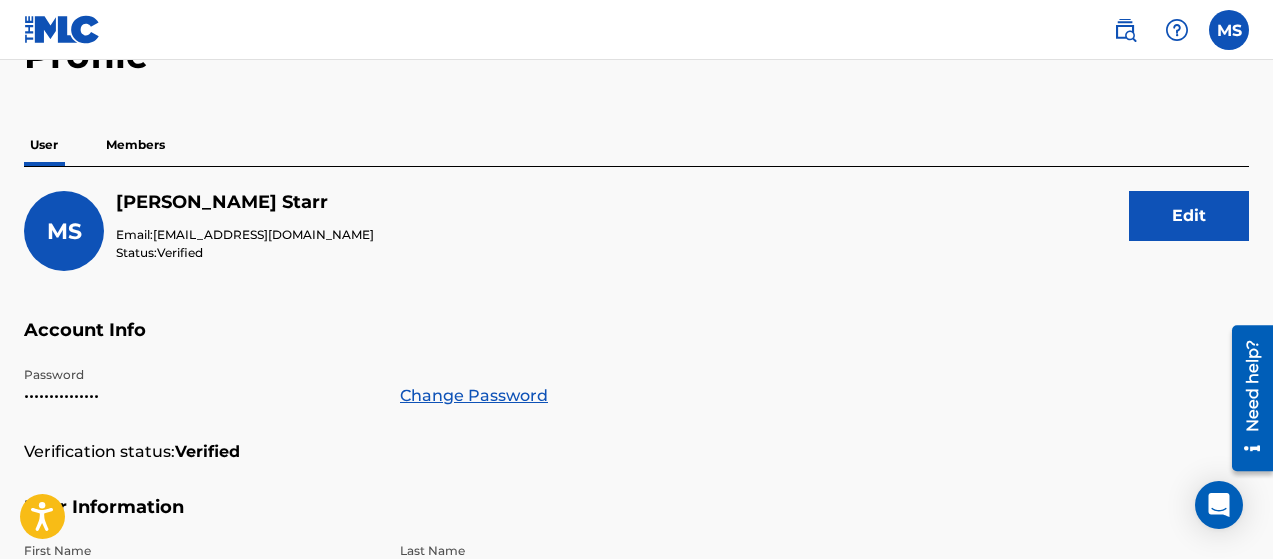 scroll, scrollTop: 0, scrollLeft: 0, axis: both 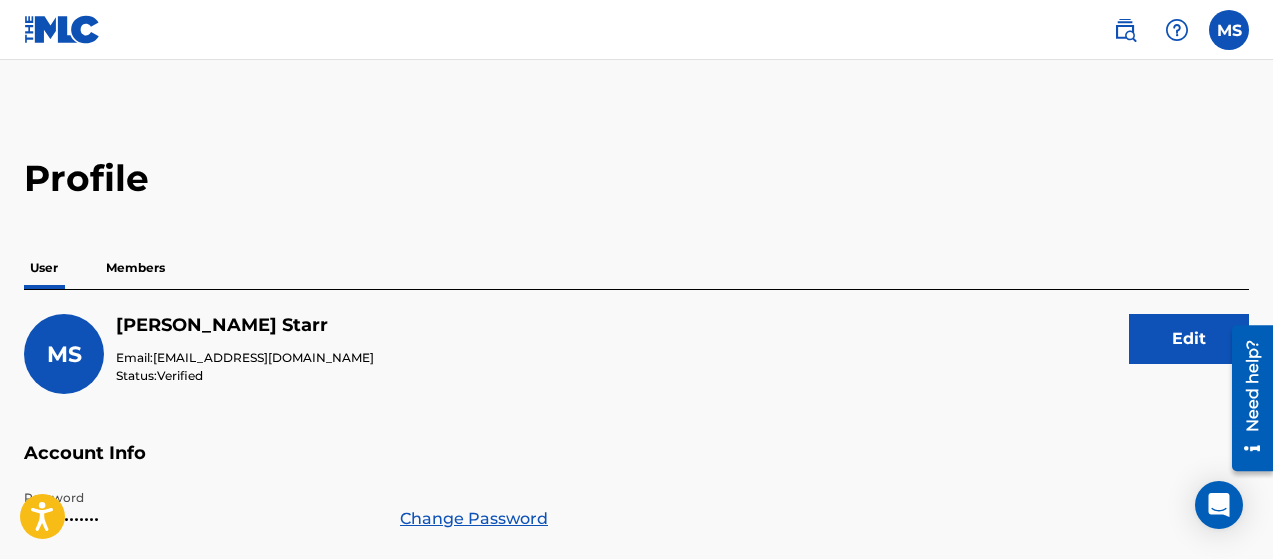click on "Members" at bounding box center (135, 268) 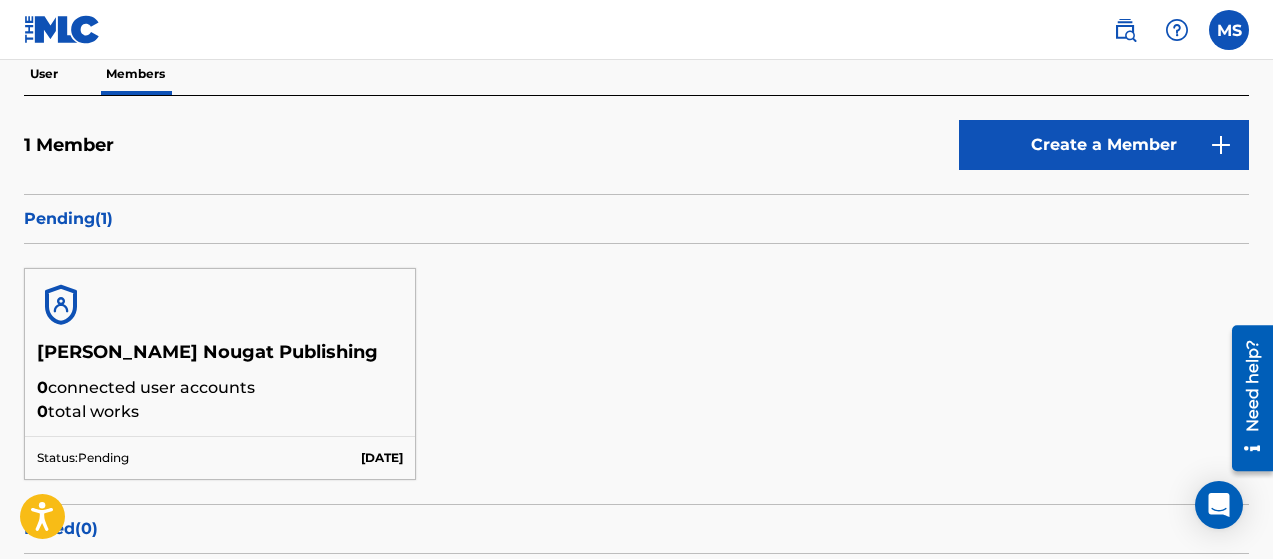 scroll, scrollTop: 0, scrollLeft: 0, axis: both 